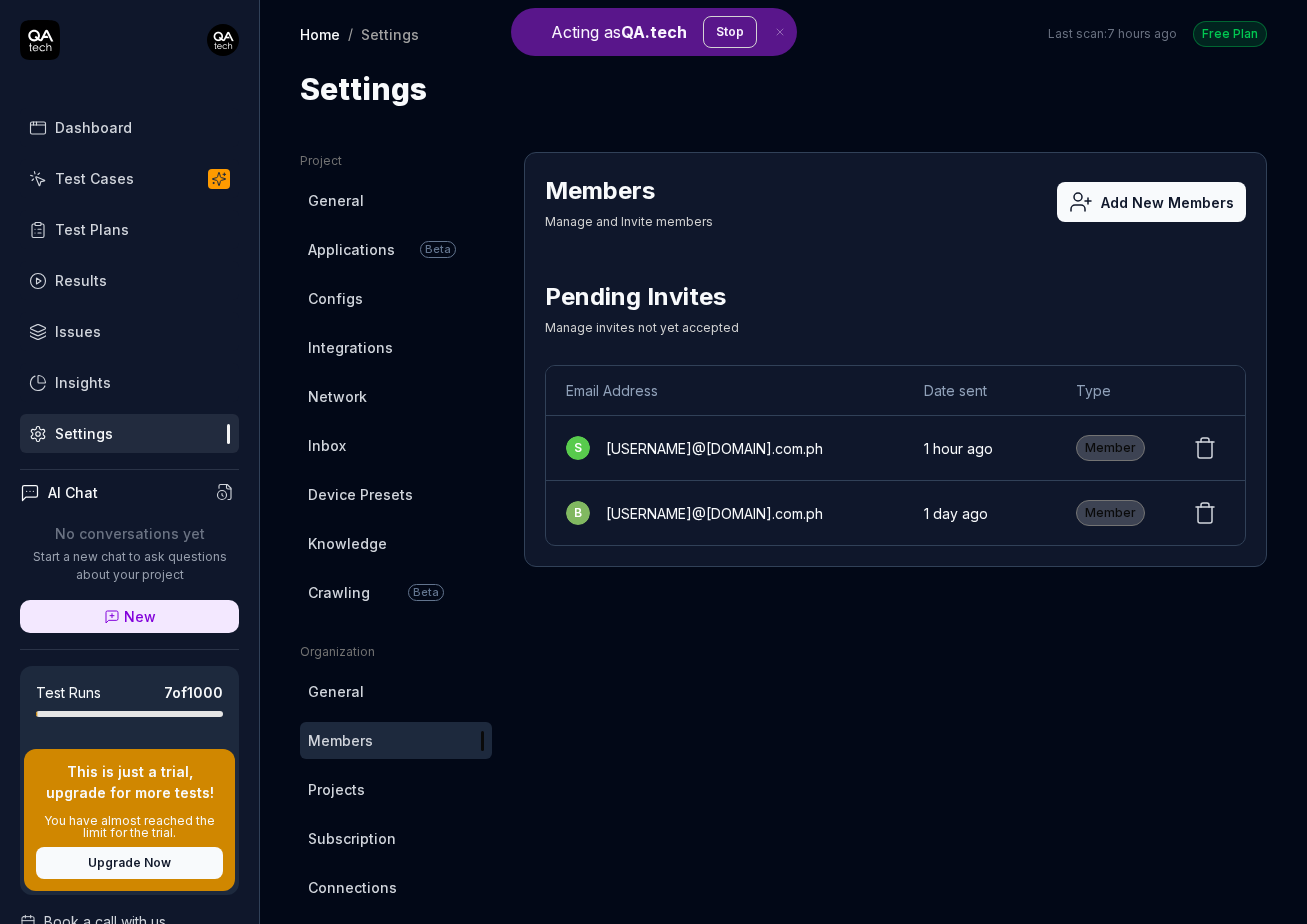 scroll, scrollTop: 0, scrollLeft: 0, axis: both 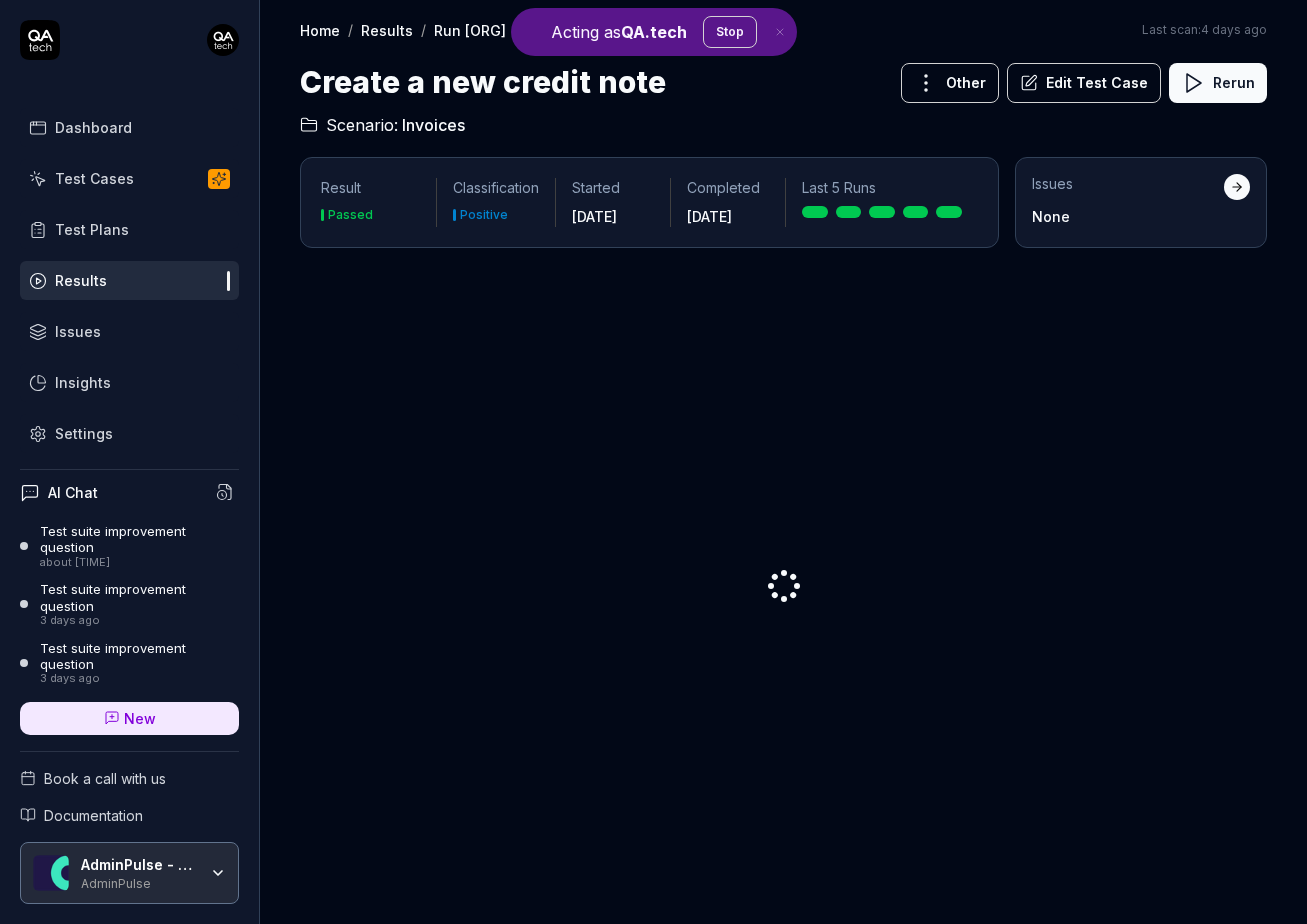 click on "[ORG] - [PHONE] [ORG]" at bounding box center [129, 873] 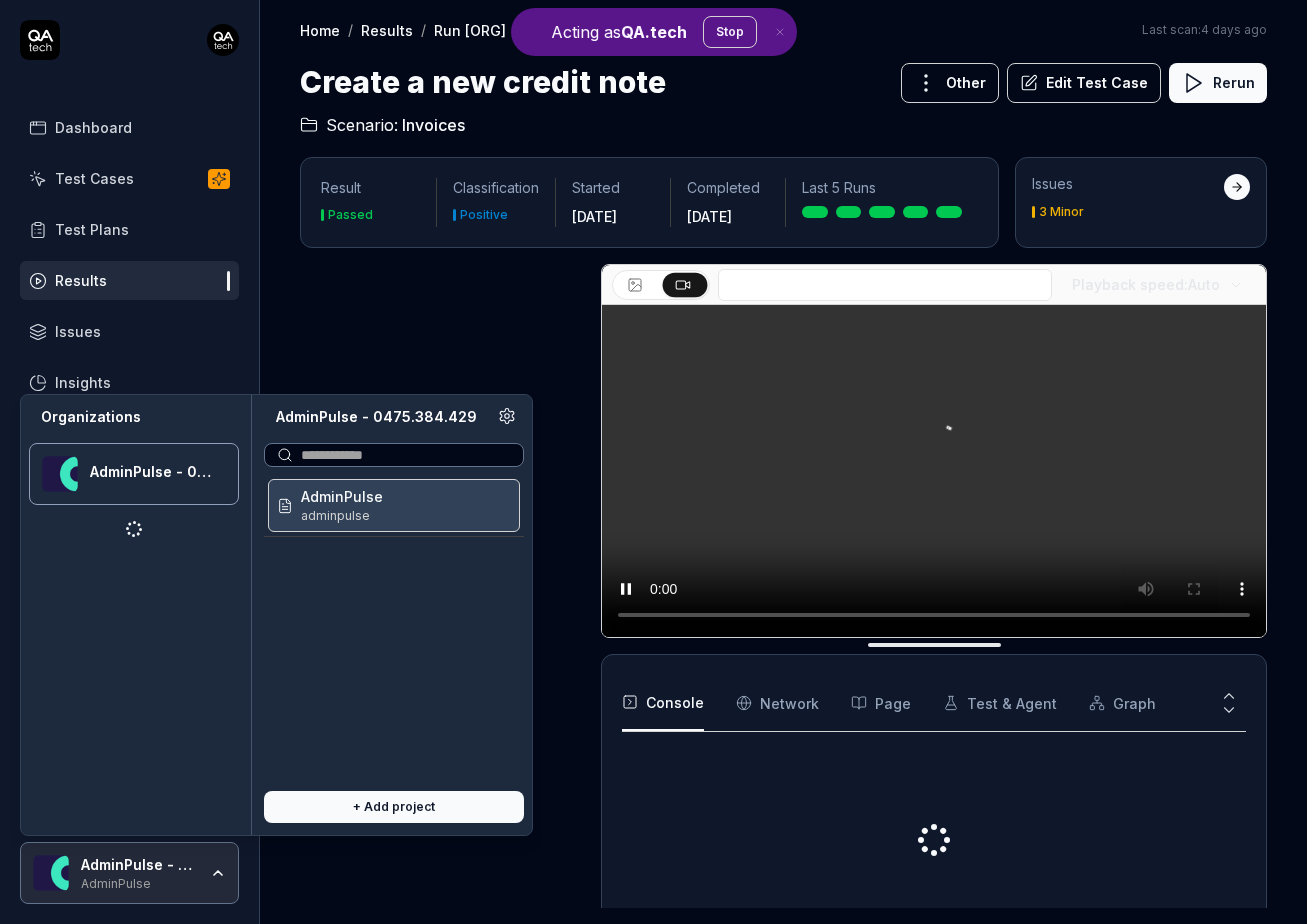scroll, scrollTop: 940, scrollLeft: 0, axis: vertical 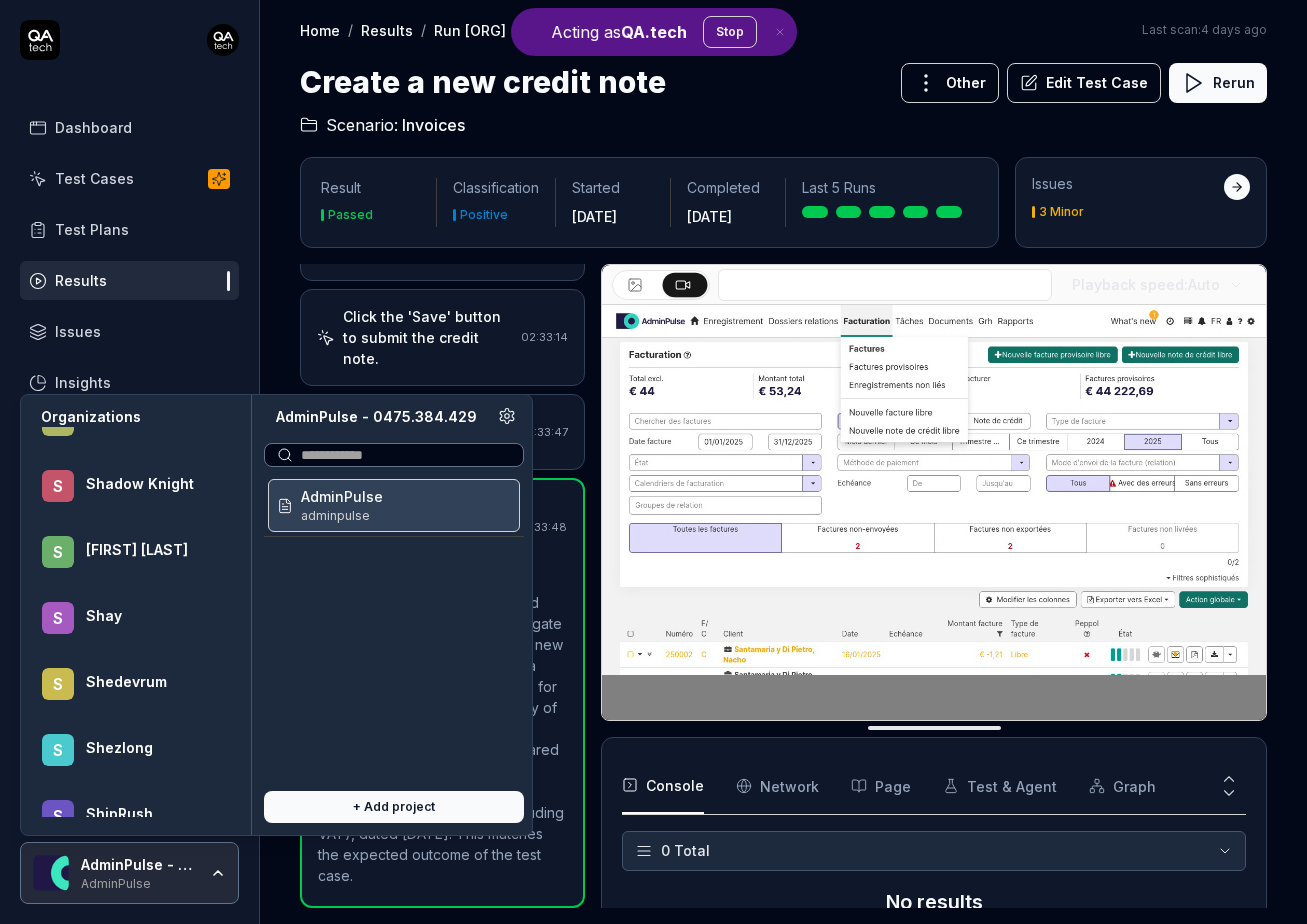 click on "Stop" at bounding box center (730, 32) 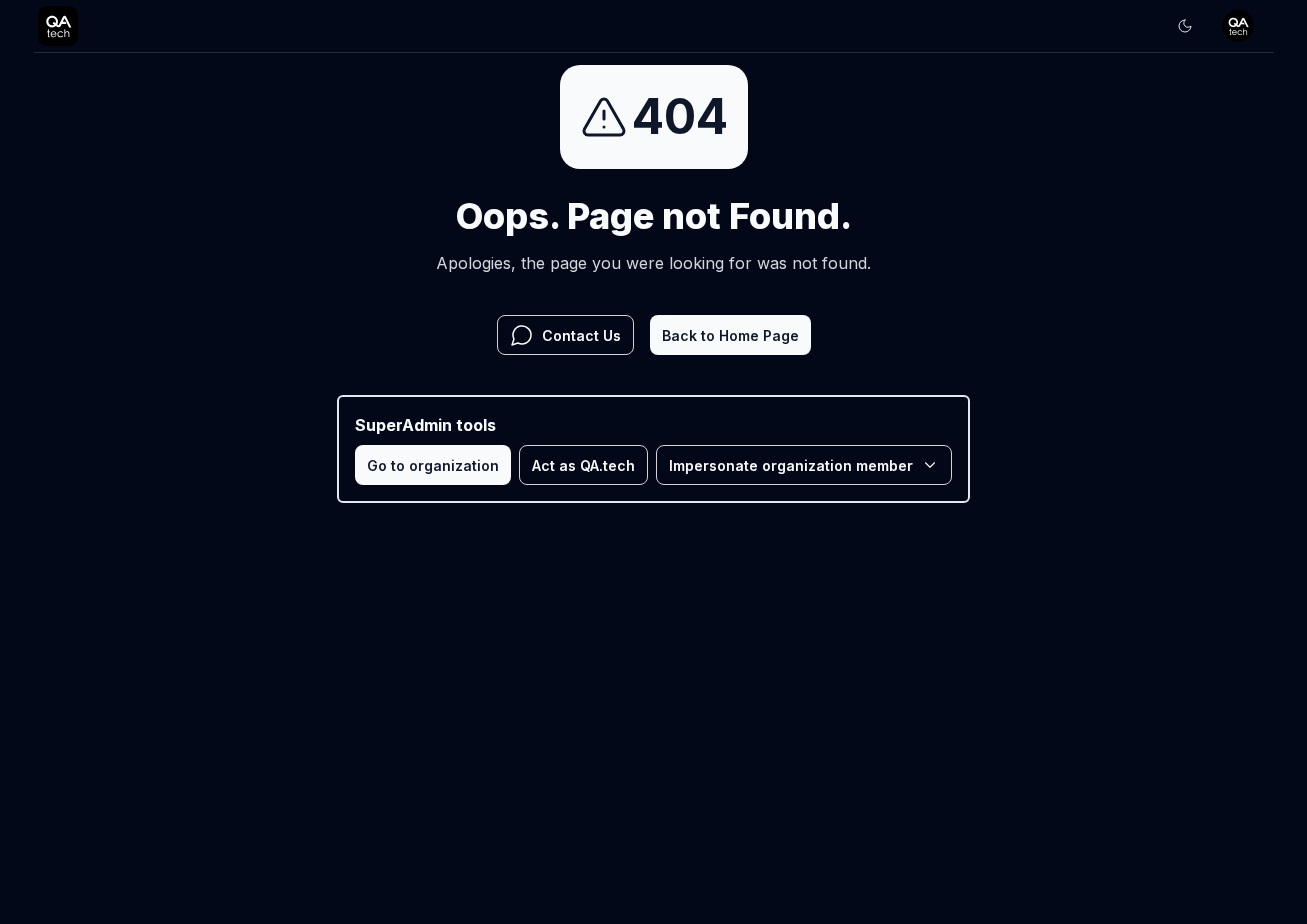 click 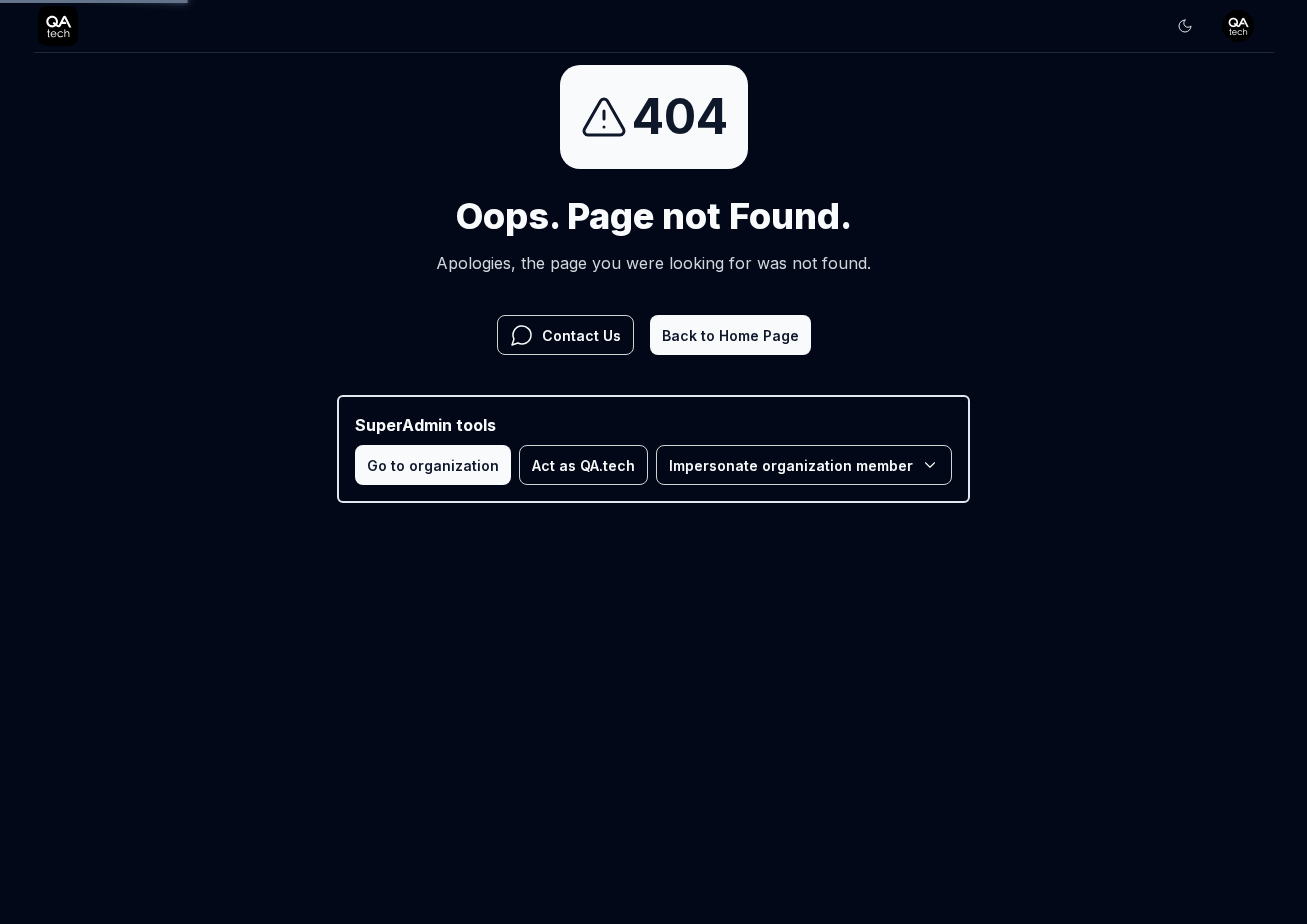 click on "404 Oops. Page not Found. Apologies, the page you were looking for was not found. Contact Us Back to Home Page SuperAdmin tools Go to organization Act as QA.tech Impersonate organization member" at bounding box center (653, 284) 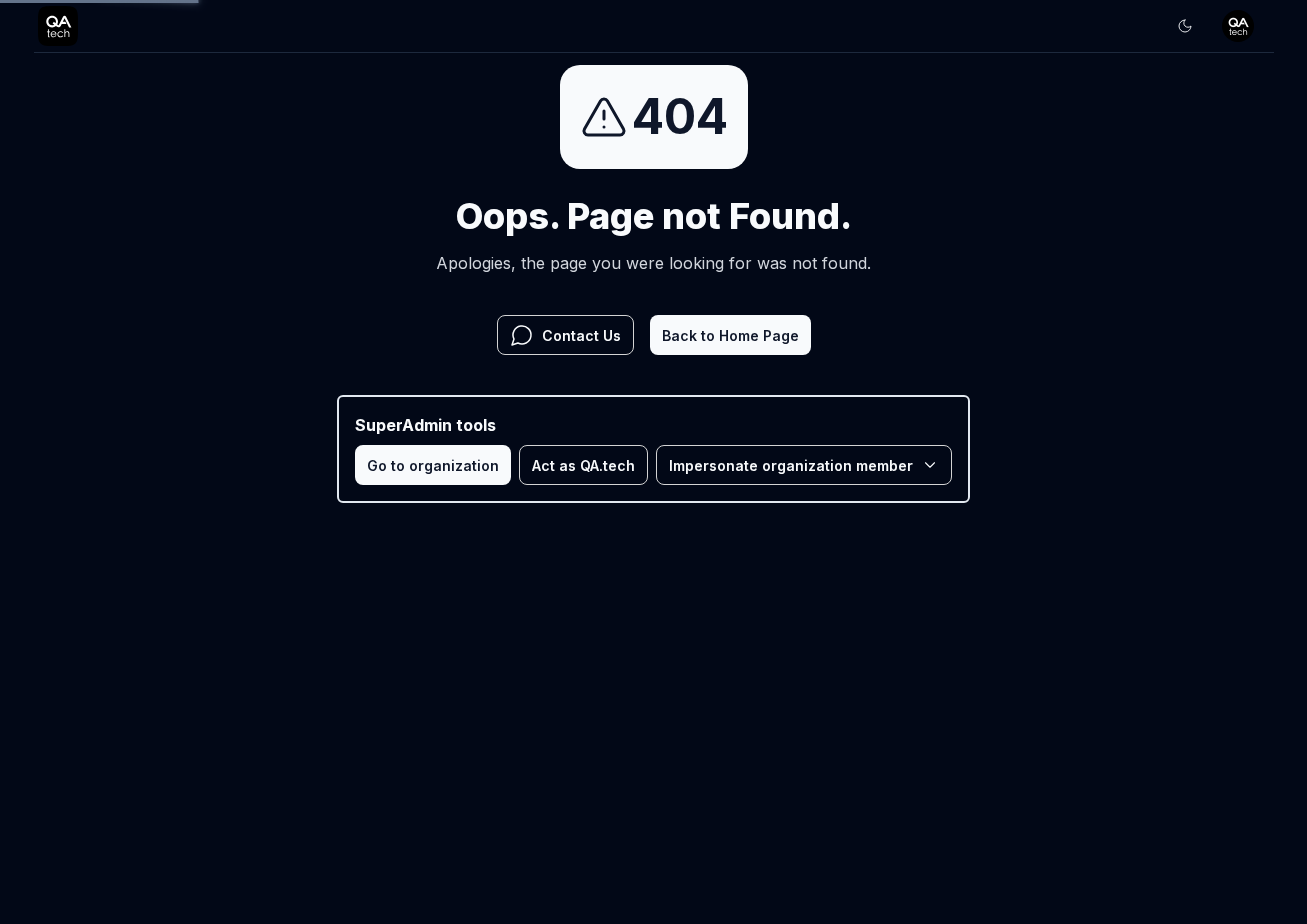 click on "Back to Home Page" at bounding box center [730, 335] 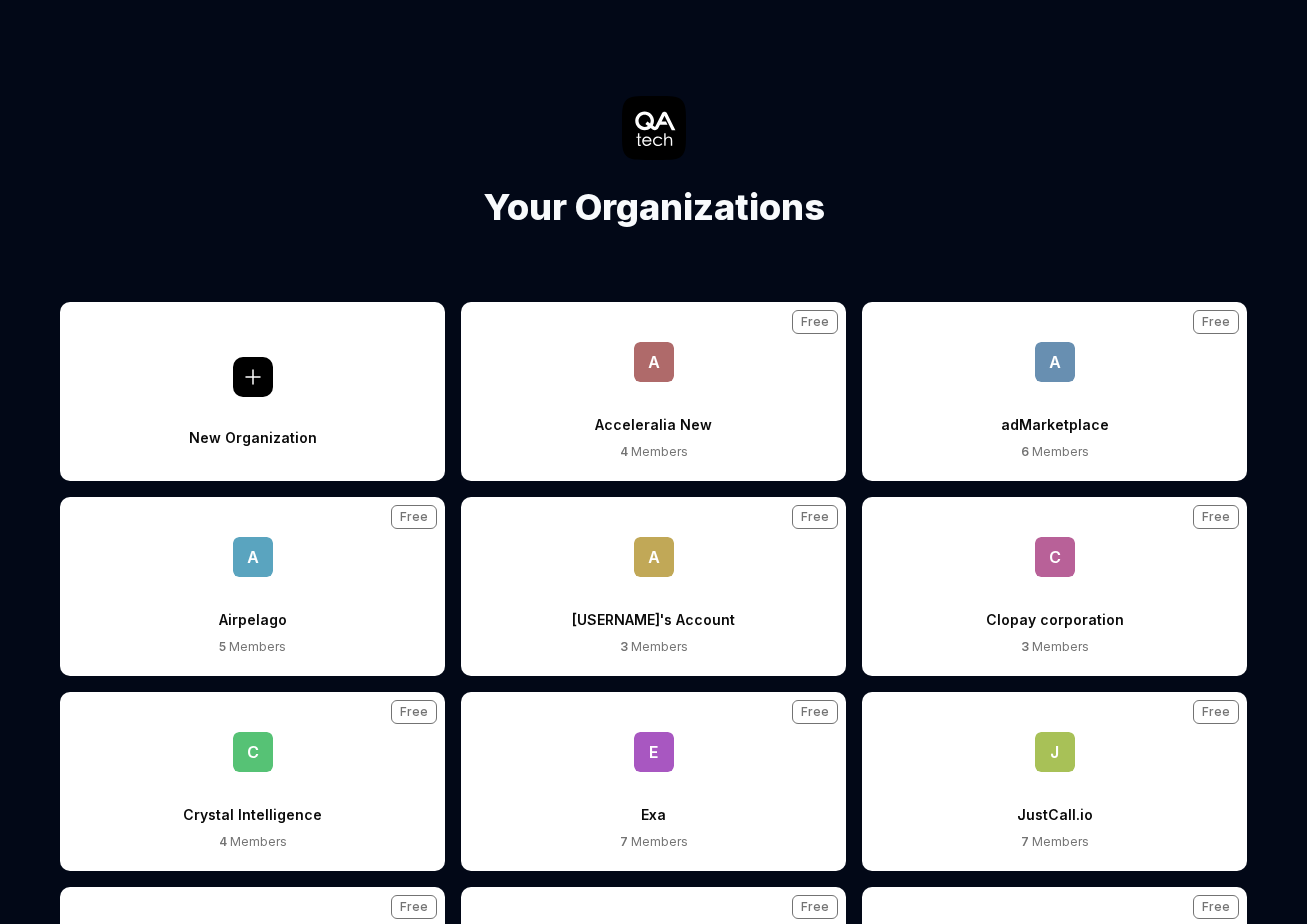 scroll, scrollTop: 0, scrollLeft: 0, axis: both 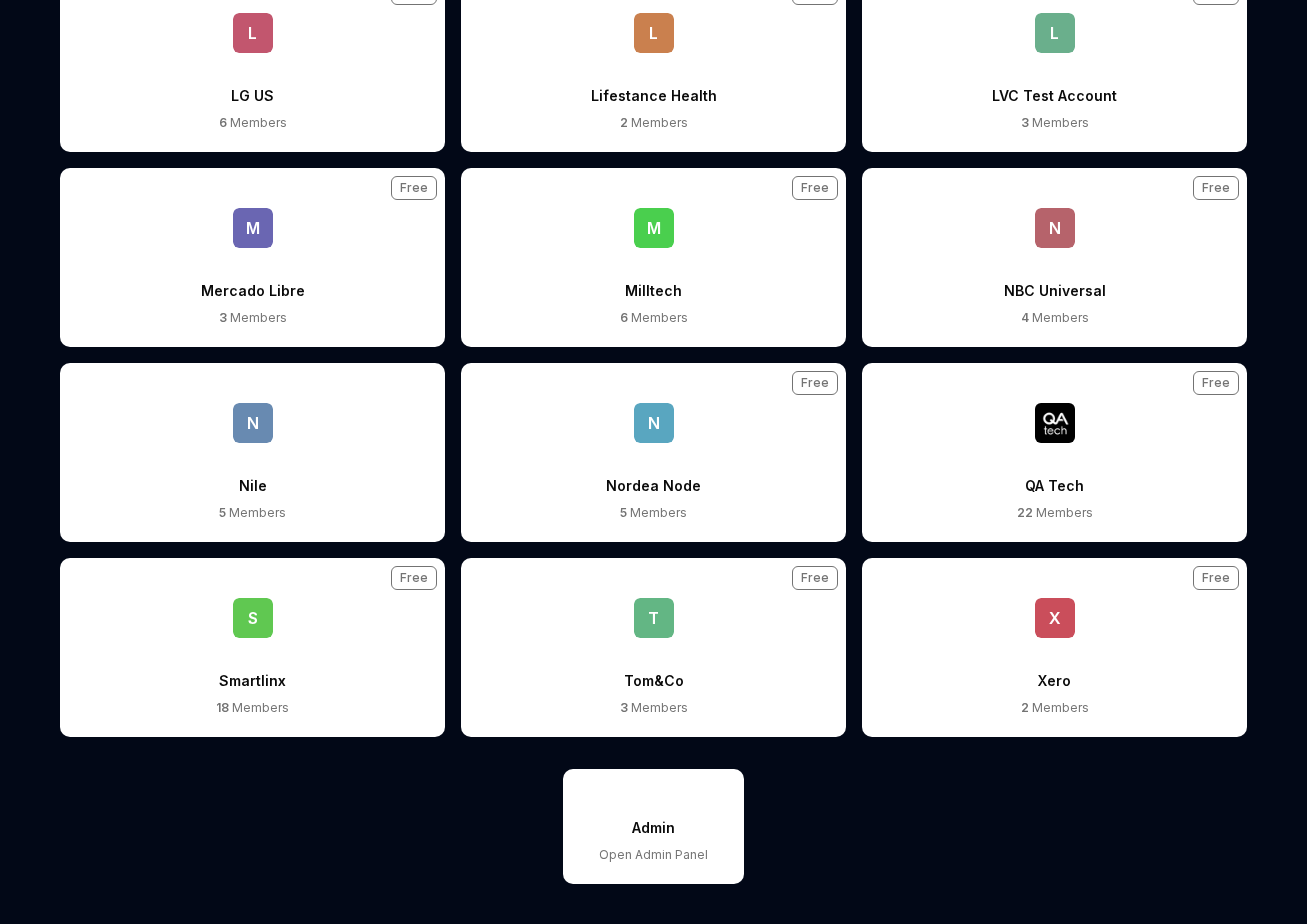click on "Open Admin Panel" at bounding box center (653, 855) 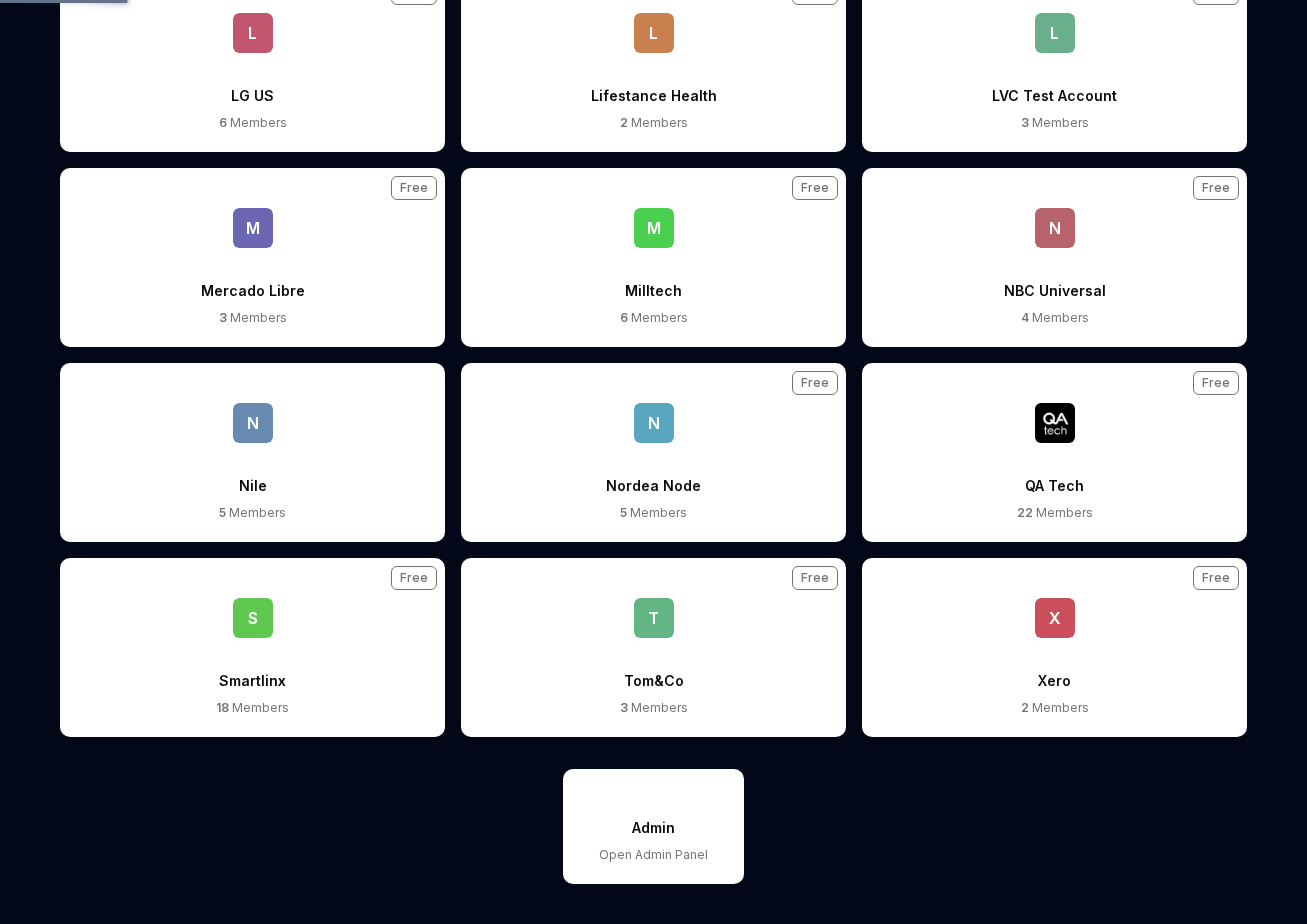 scroll, scrollTop: 0, scrollLeft: 0, axis: both 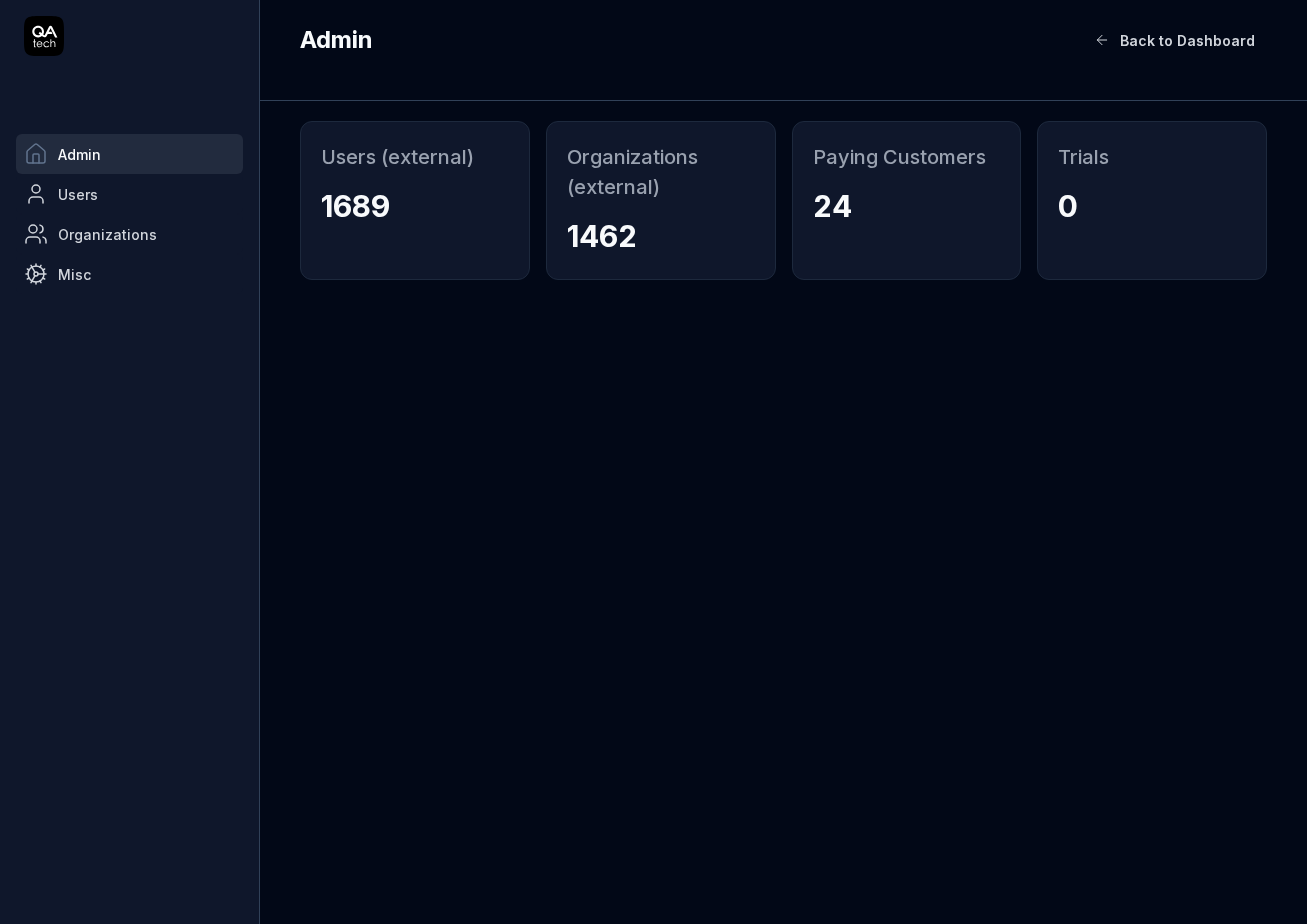 click on "Organizations" at bounding box center (107, 234) 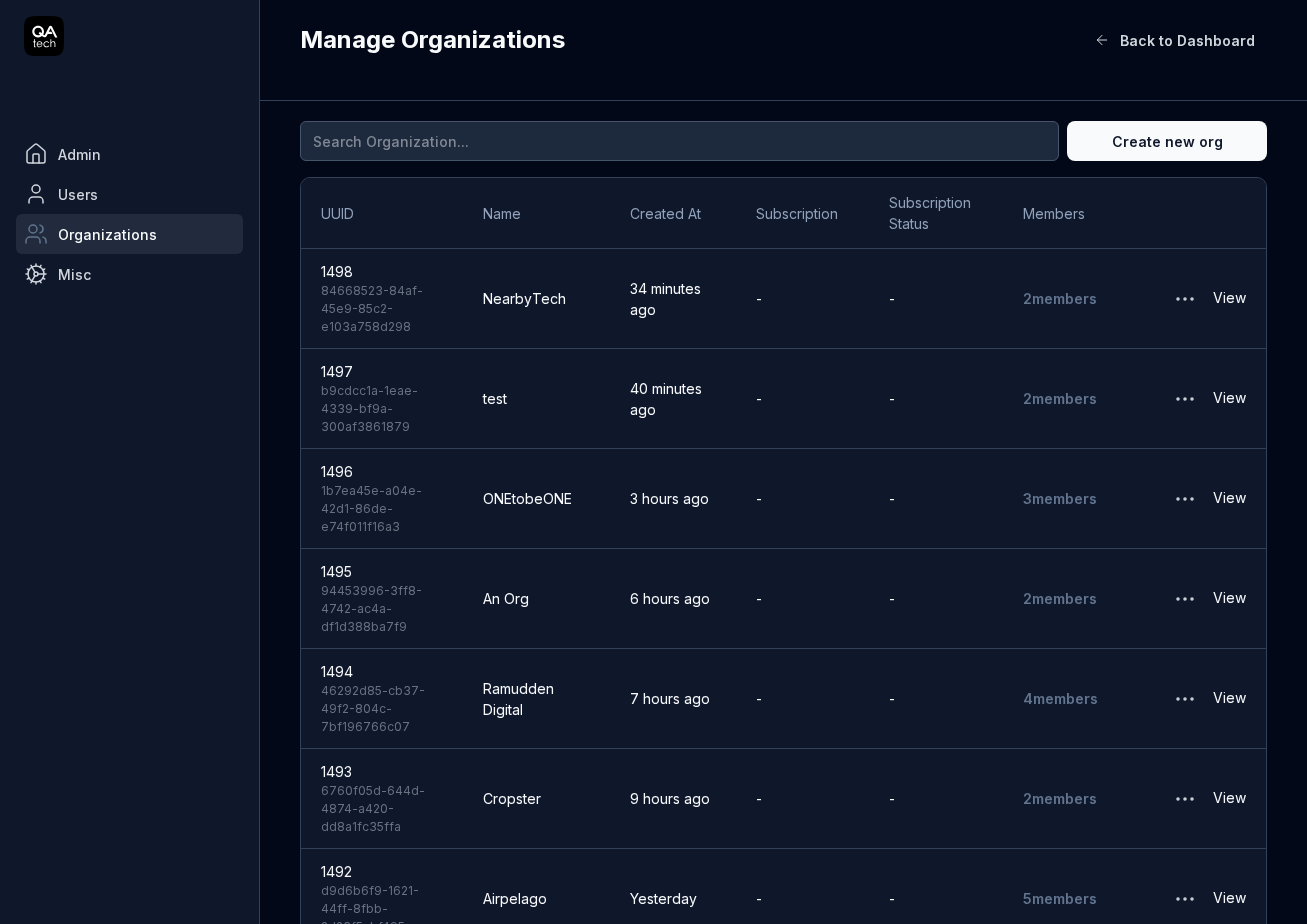 click on "Create new org" at bounding box center [1167, 141] 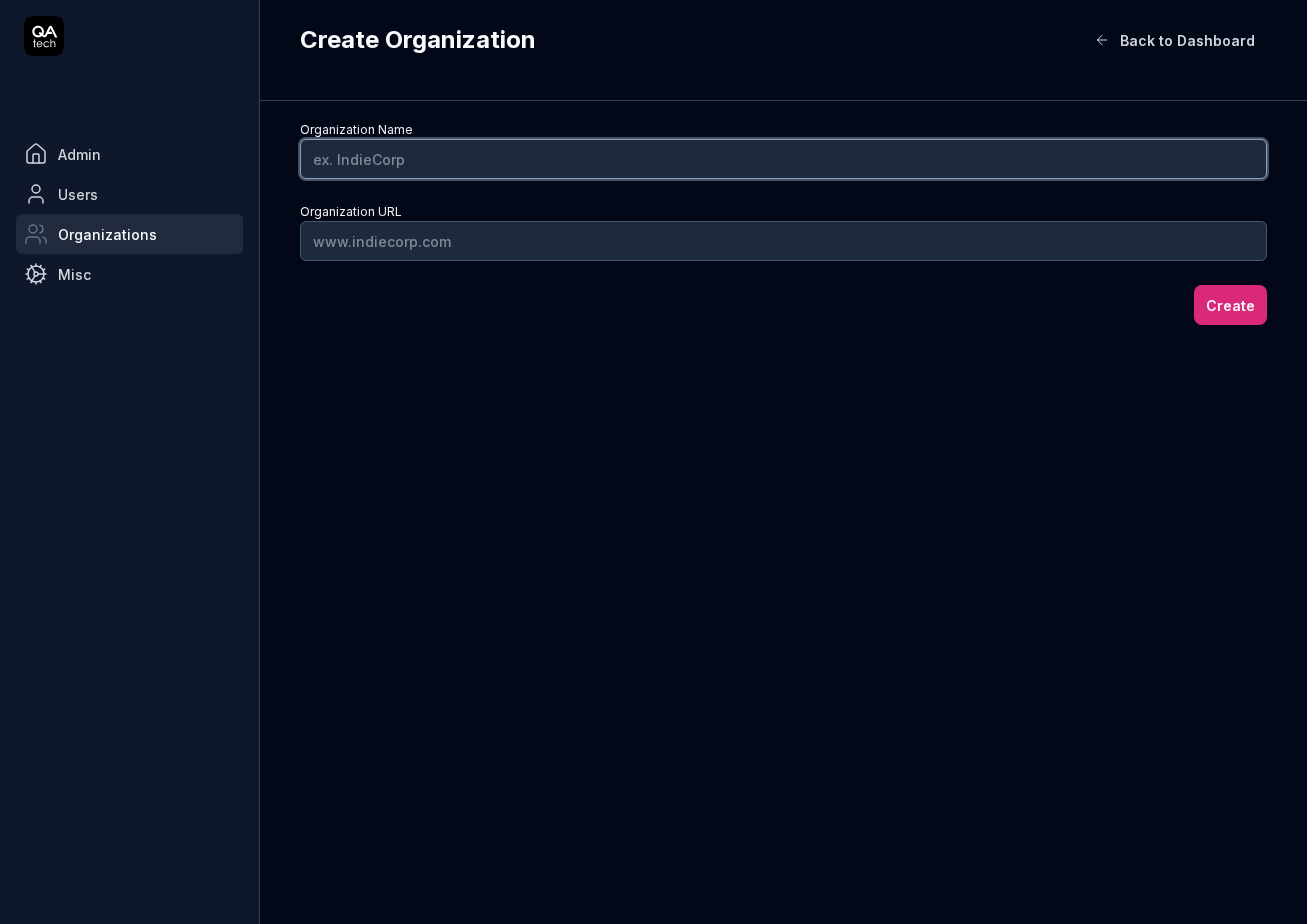 click on "Organization Name" at bounding box center (783, 159) 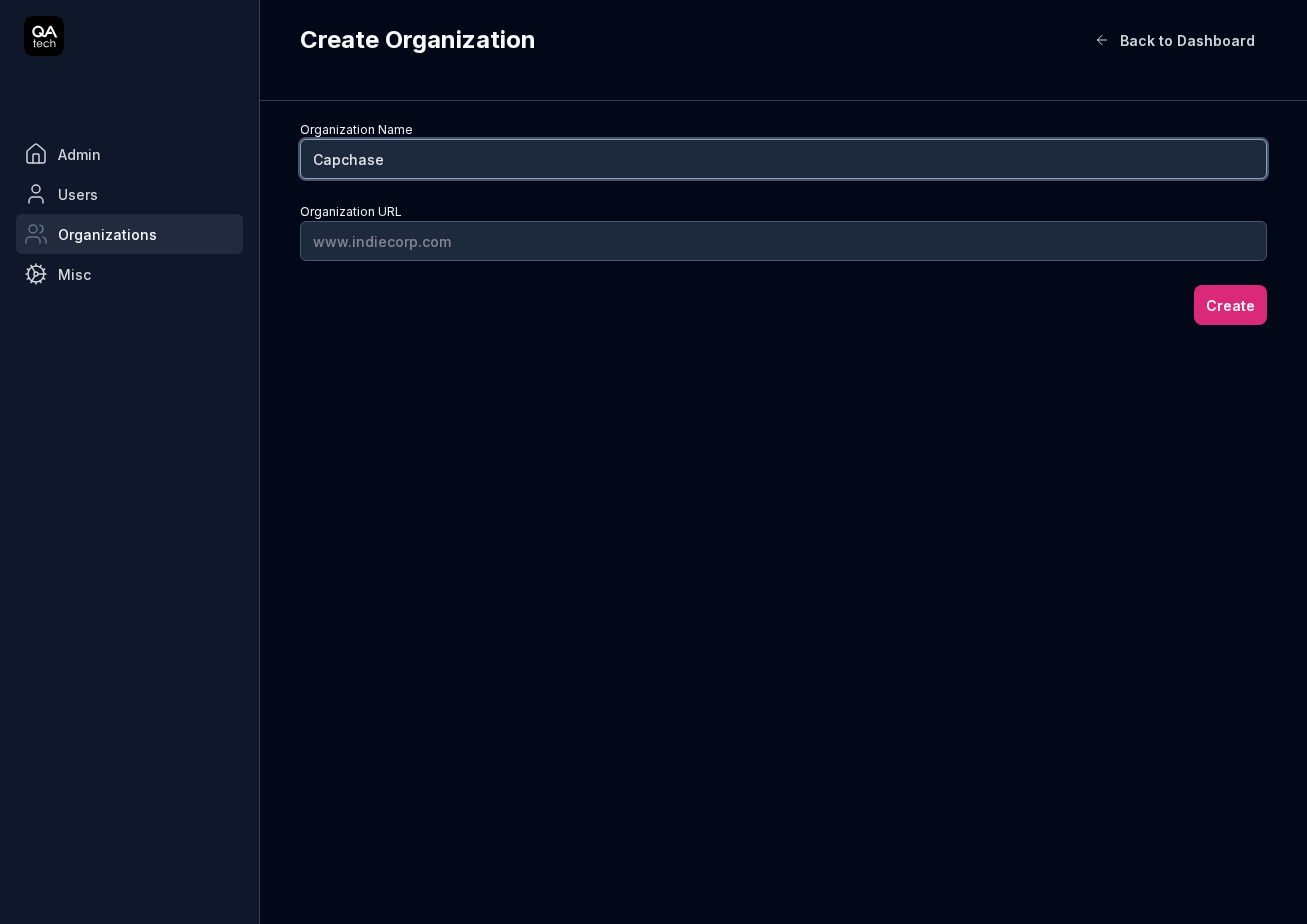 type on "Capchase" 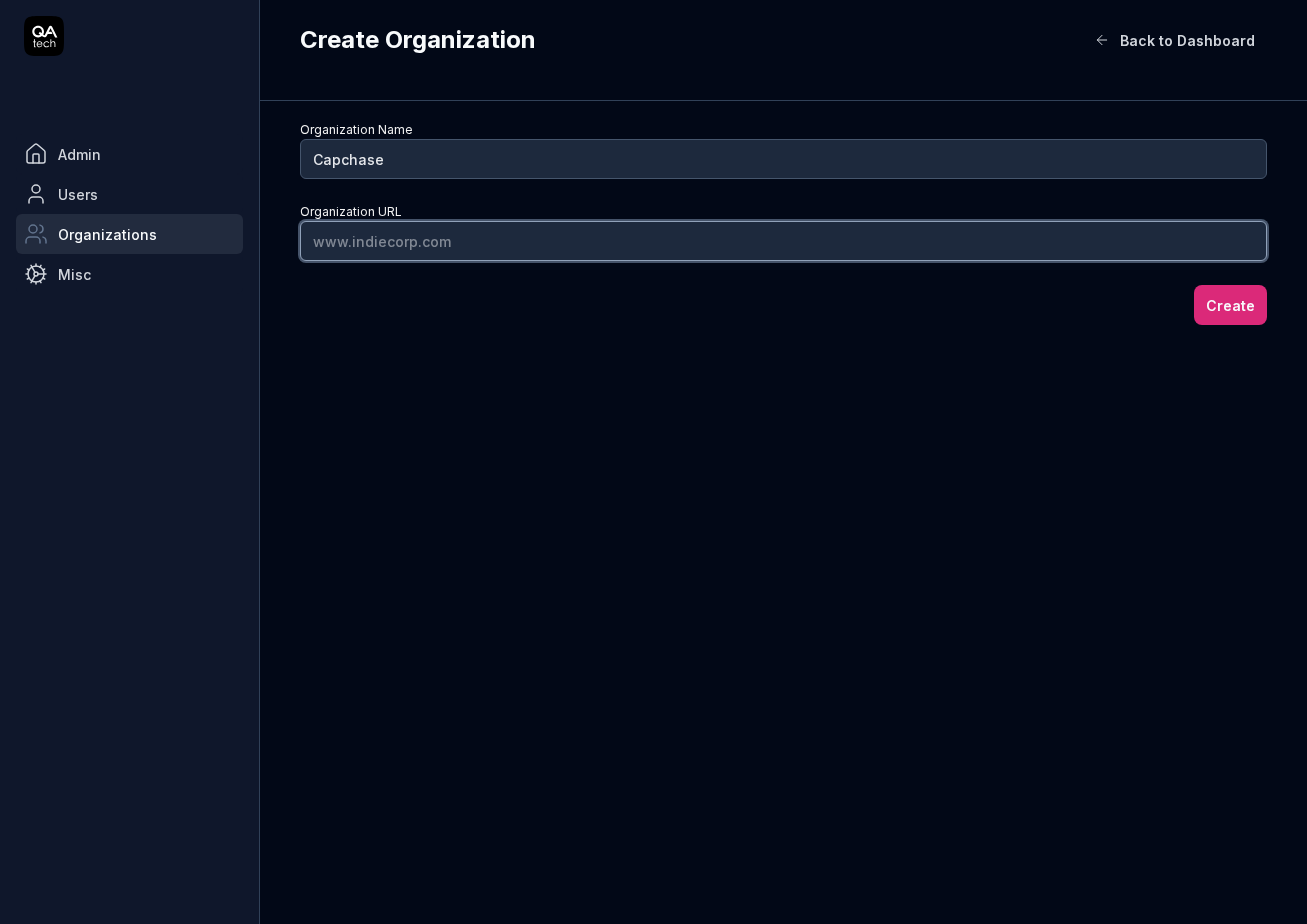 click on "Organization URL" at bounding box center (783, 241) 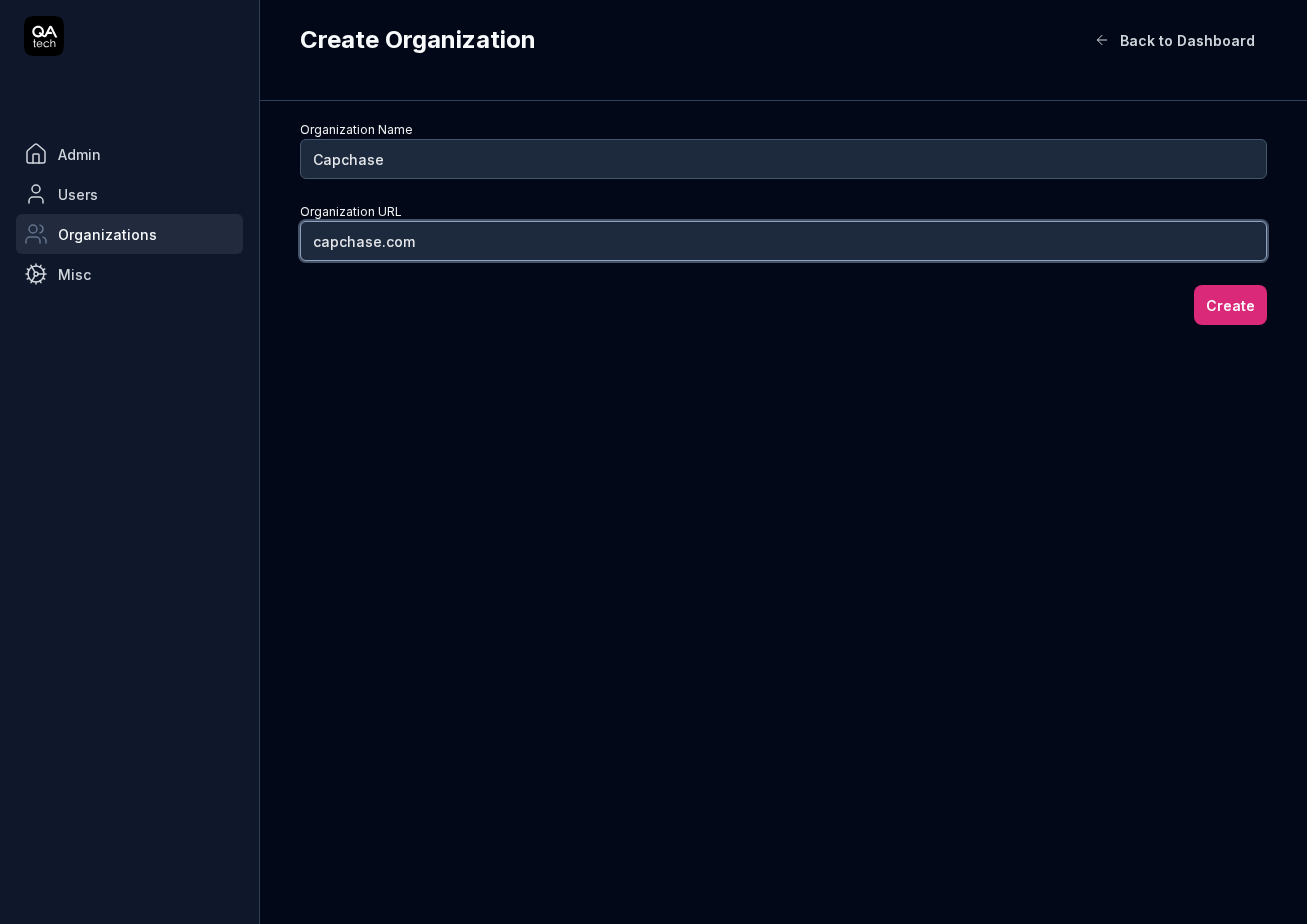type on "capchase.com" 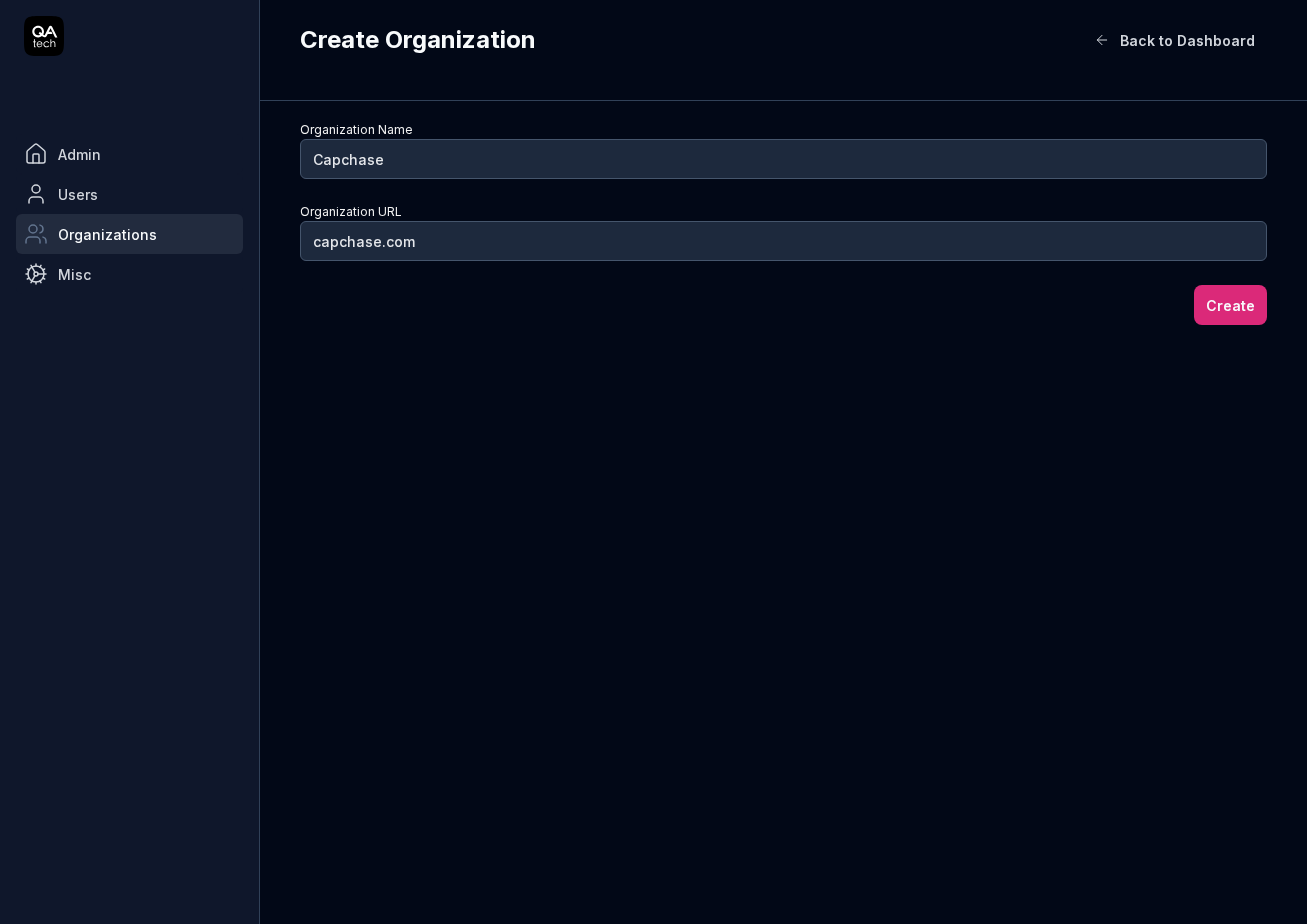 click on "Create" at bounding box center (1230, 305) 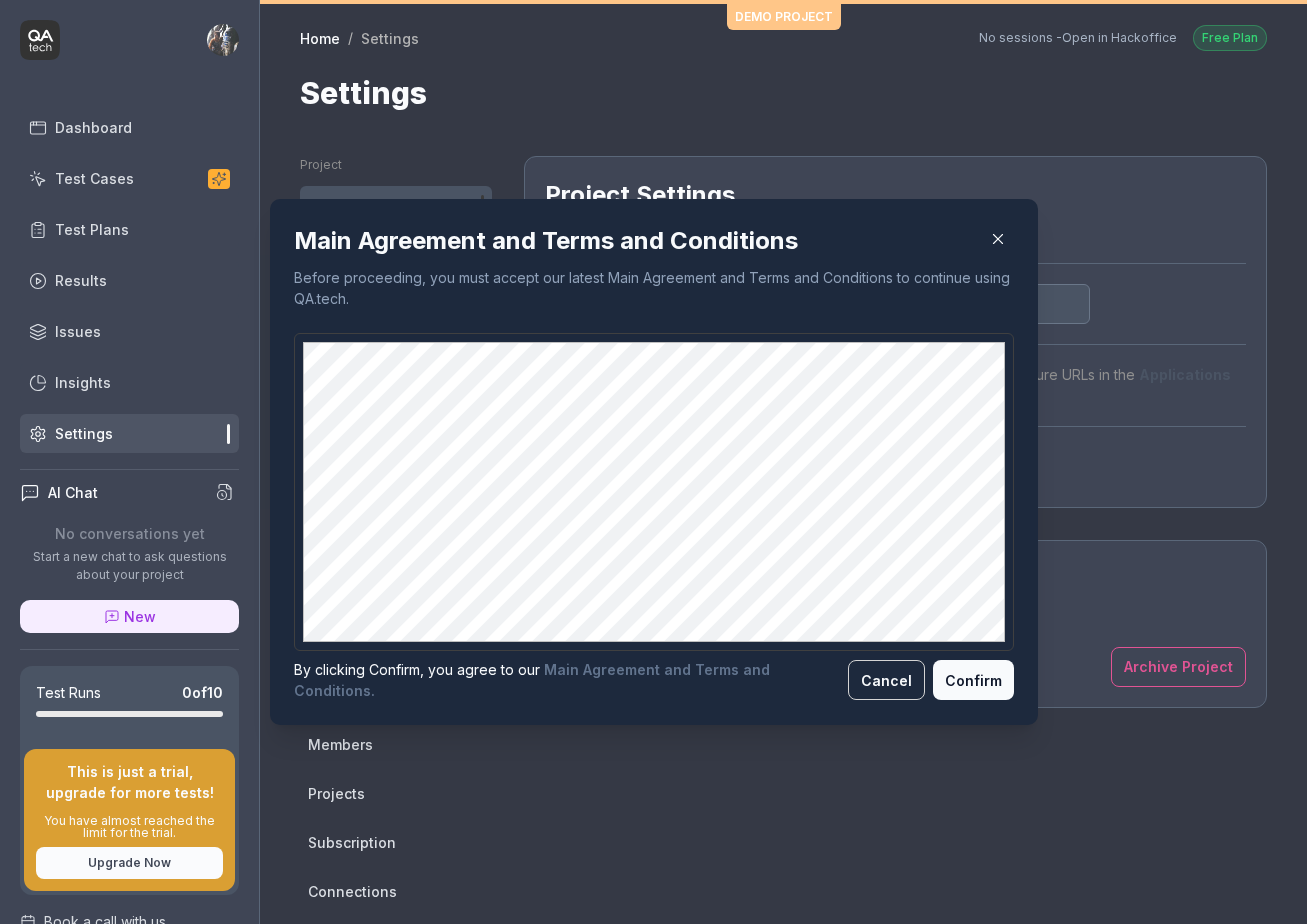 scroll, scrollTop: 0, scrollLeft: 0, axis: both 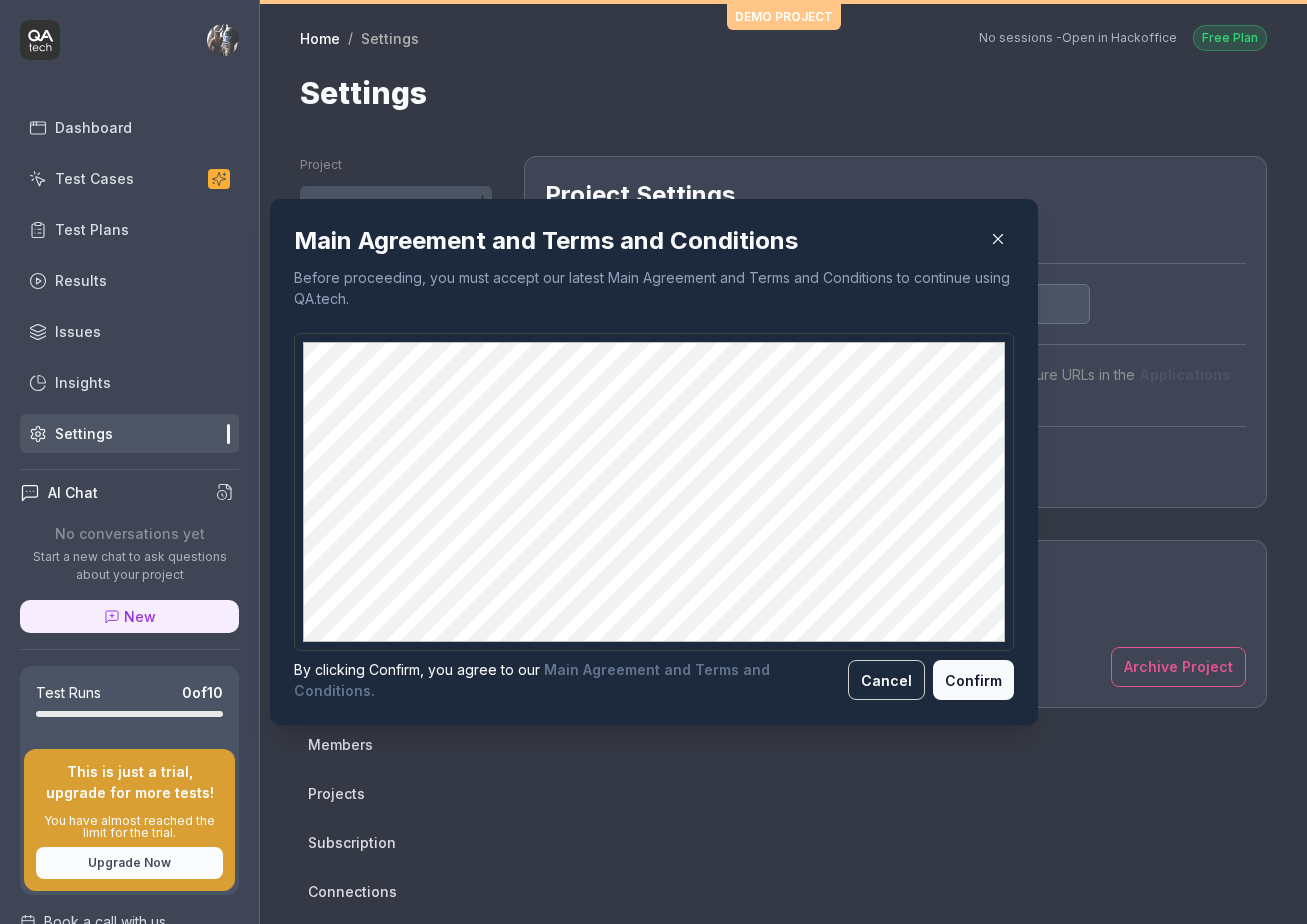 click on "Confirm" at bounding box center [973, 680] 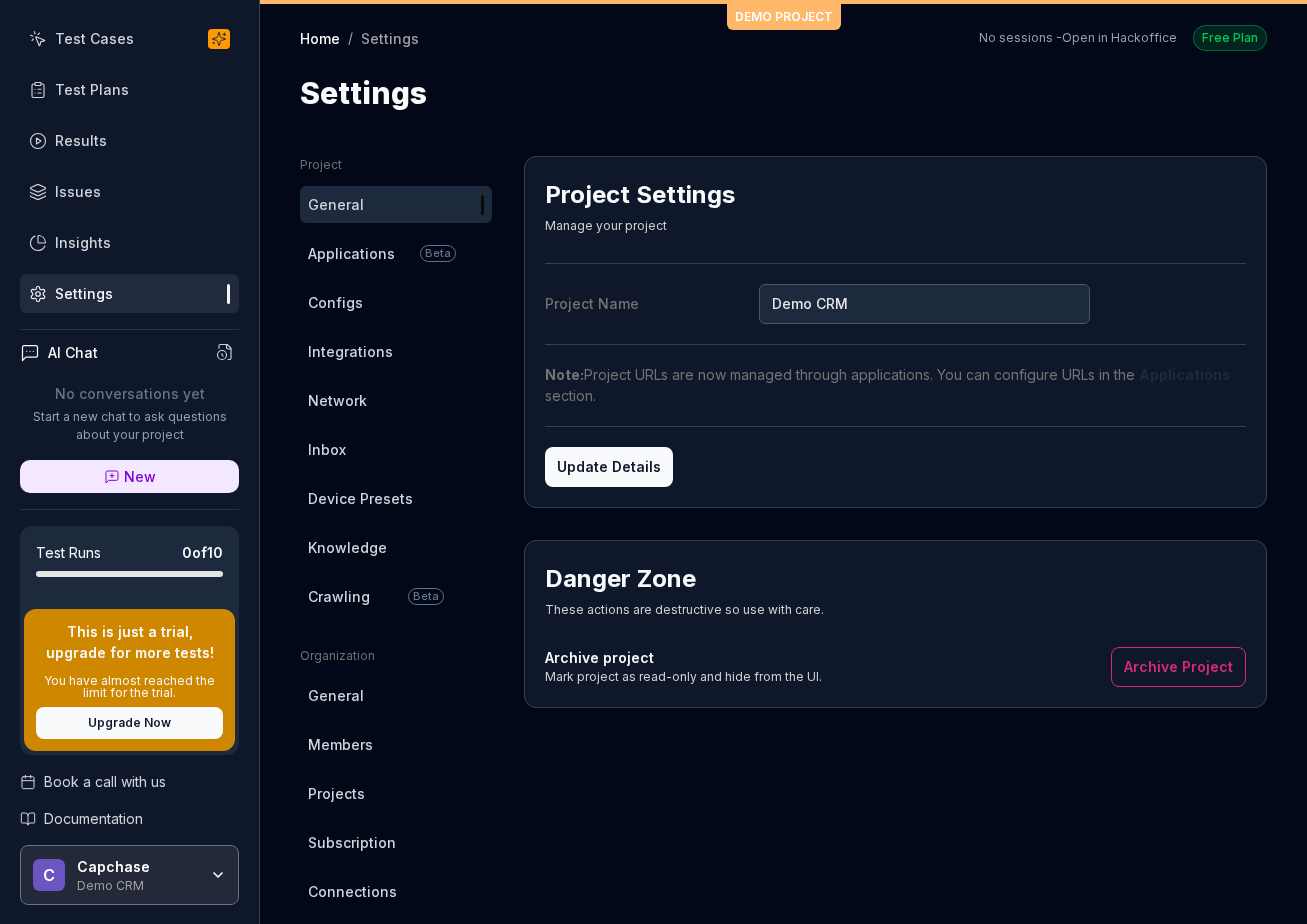 scroll, scrollTop: 218, scrollLeft: 0, axis: vertical 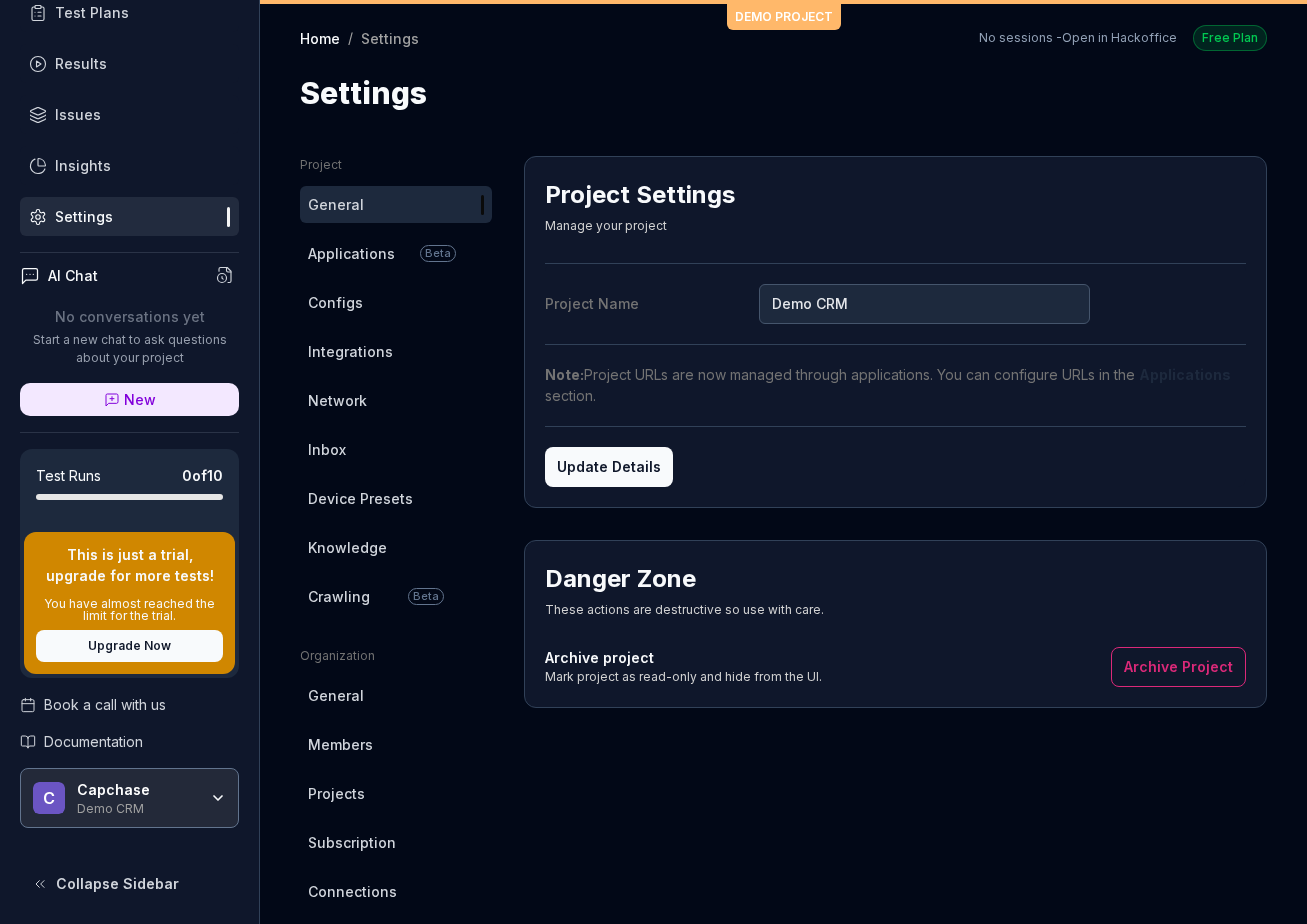 click on "Demo CRM" at bounding box center [137, 807] 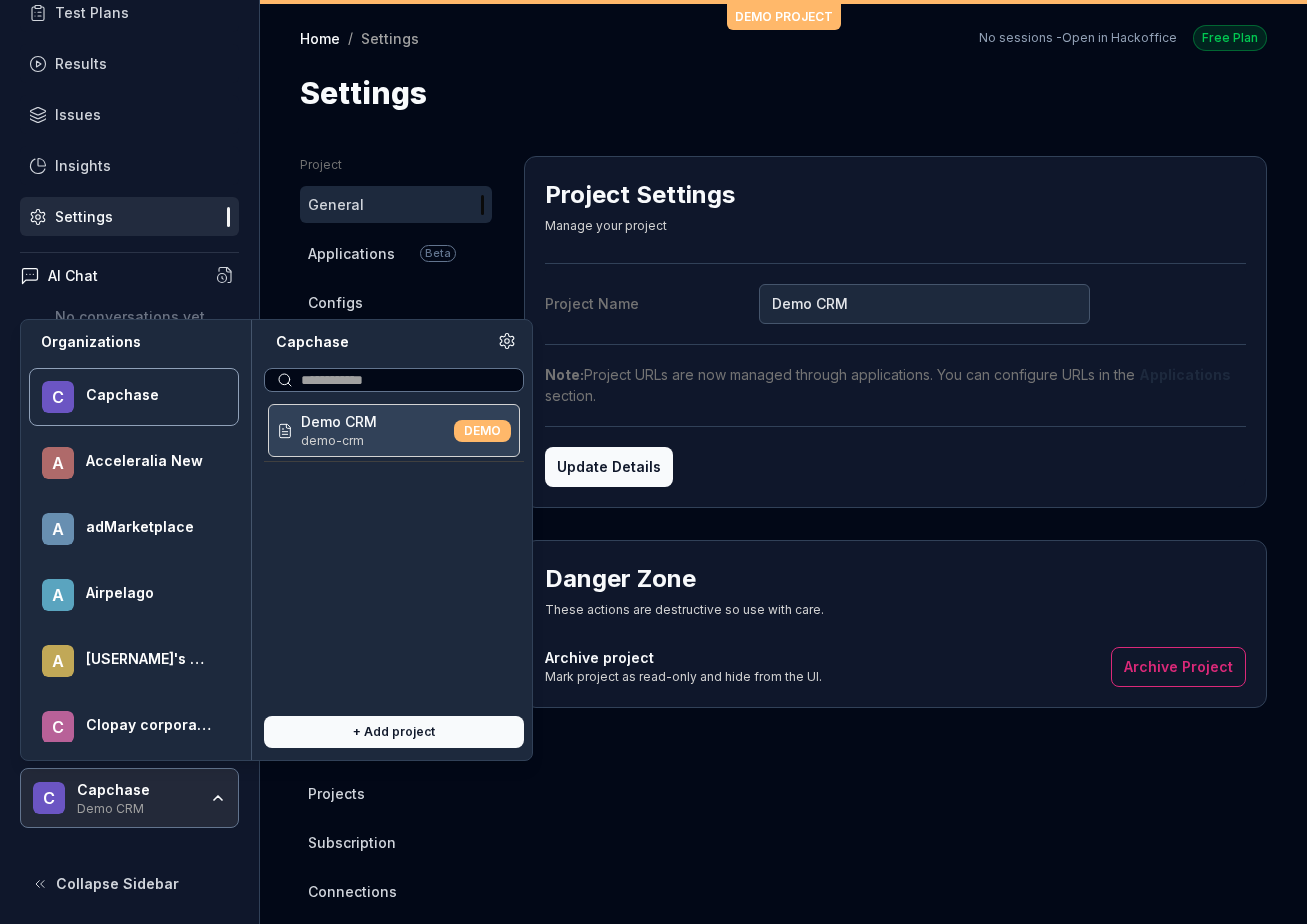 click on "+ Add project" at bounding box center (394, 732) 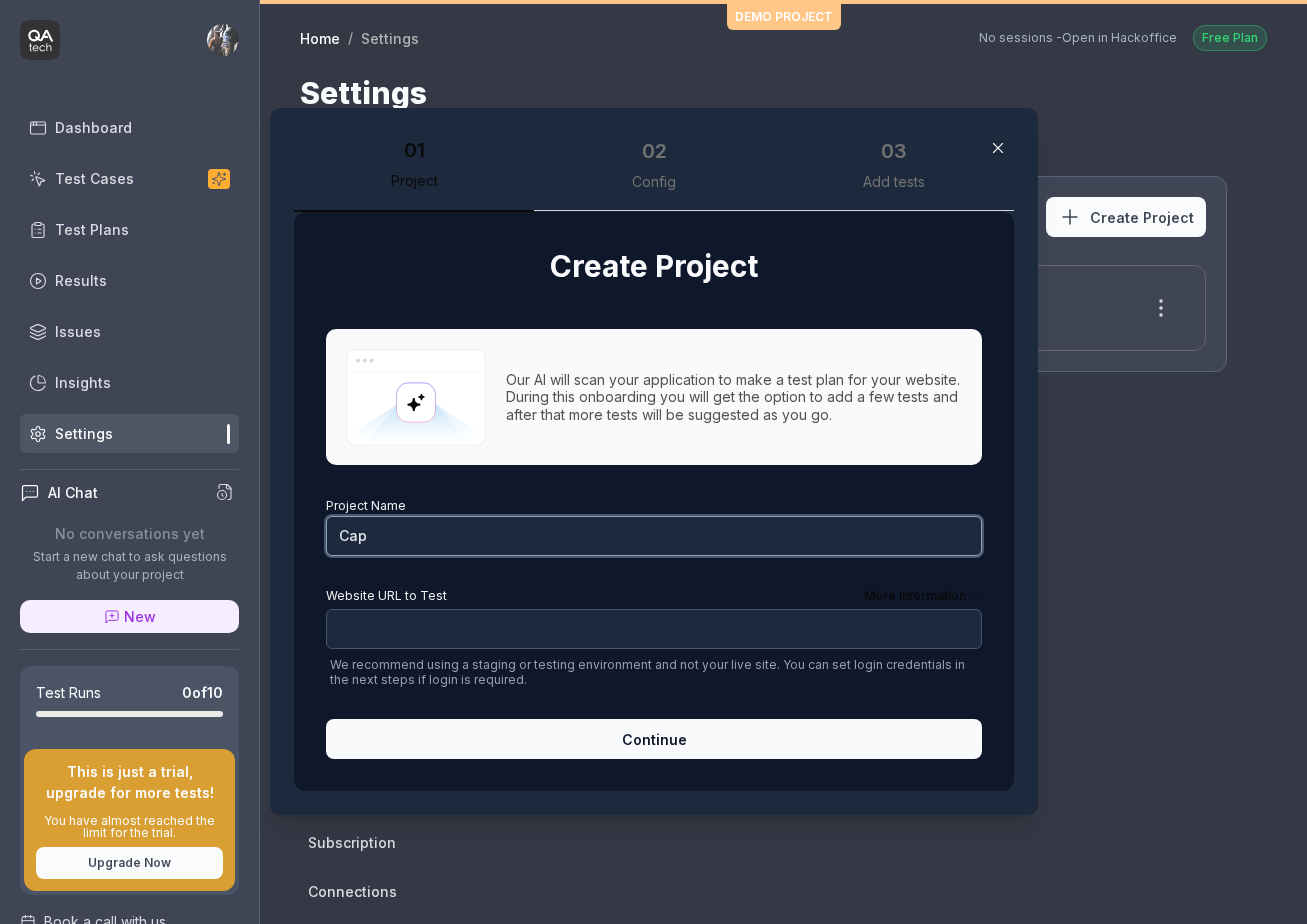 click on "Cap" at bounding box center [654, 536] 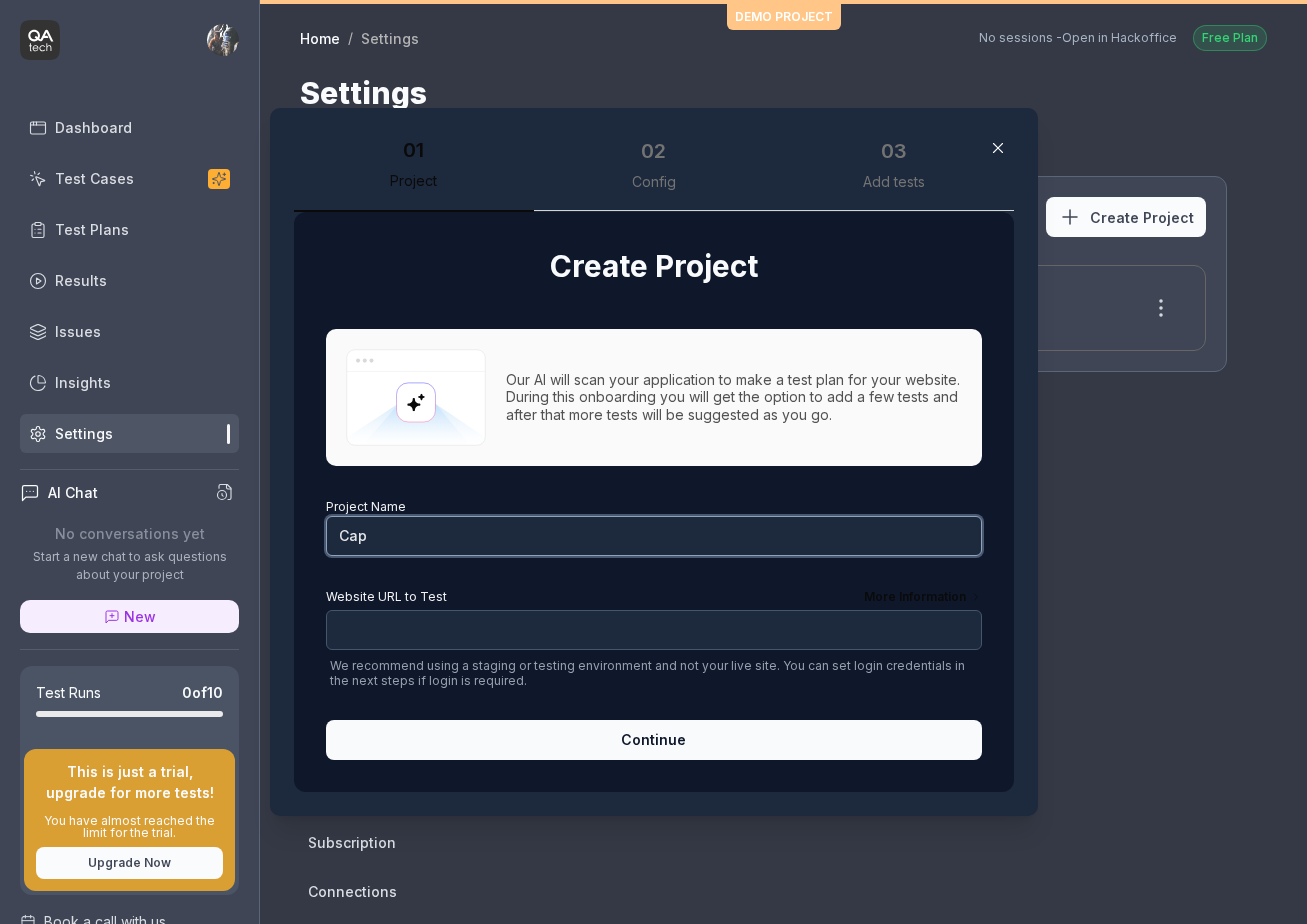 type on "Capchase" 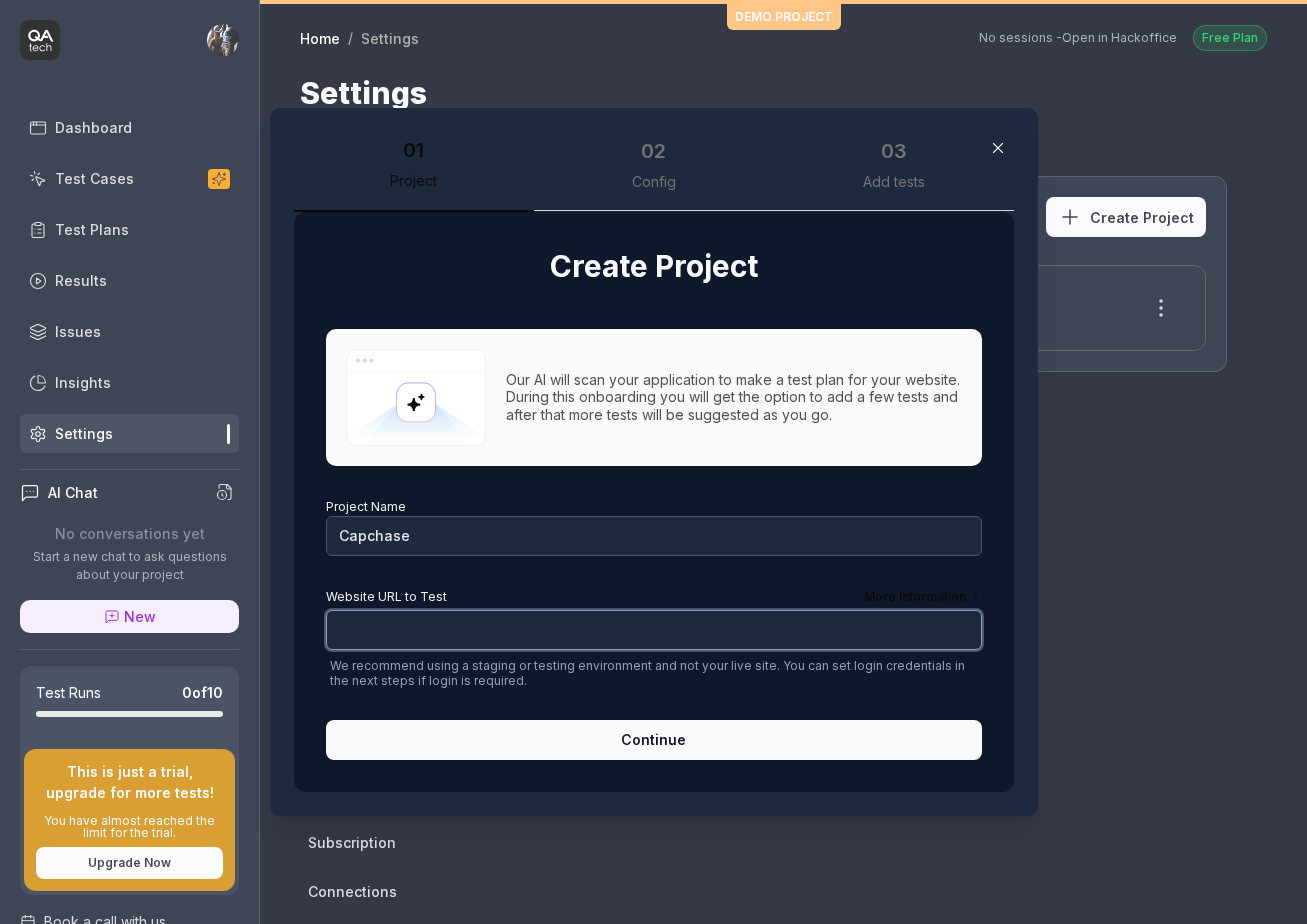 click on "Website URL to Test More Information" at bounding box center (654, 630) 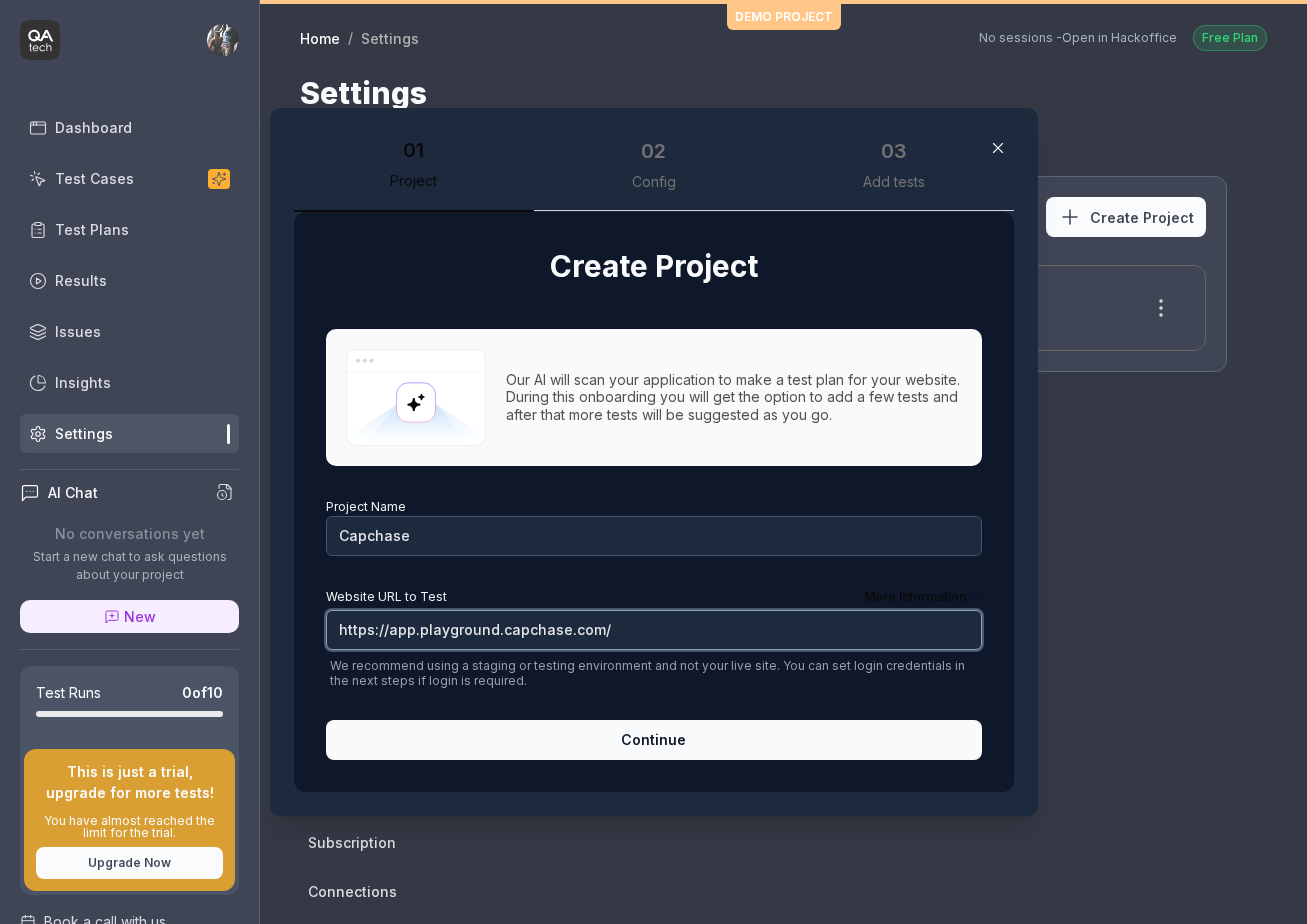 type on "https://app.playground.capchase.com/" 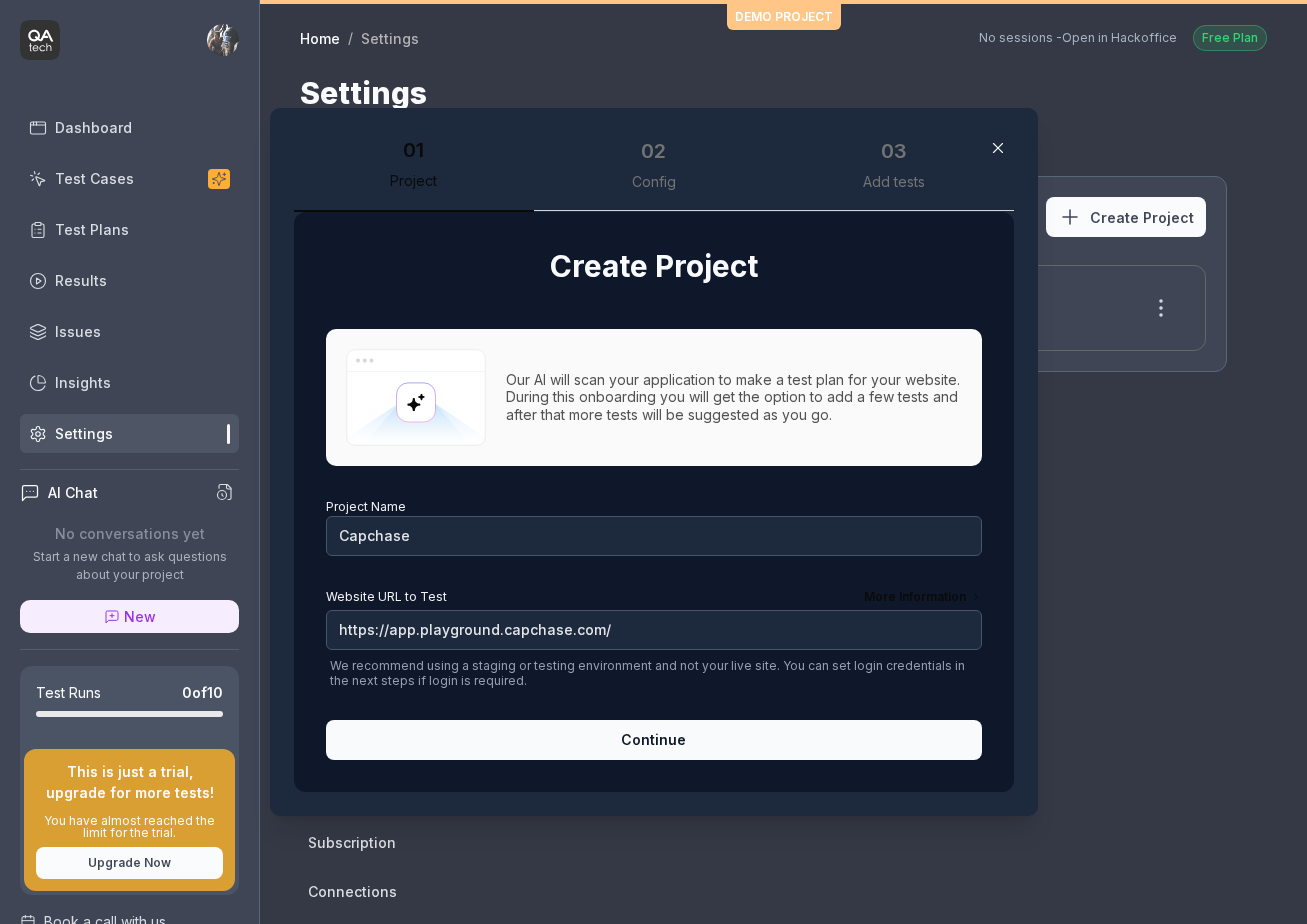 click on "Continue" at bounding box center [654, 740] 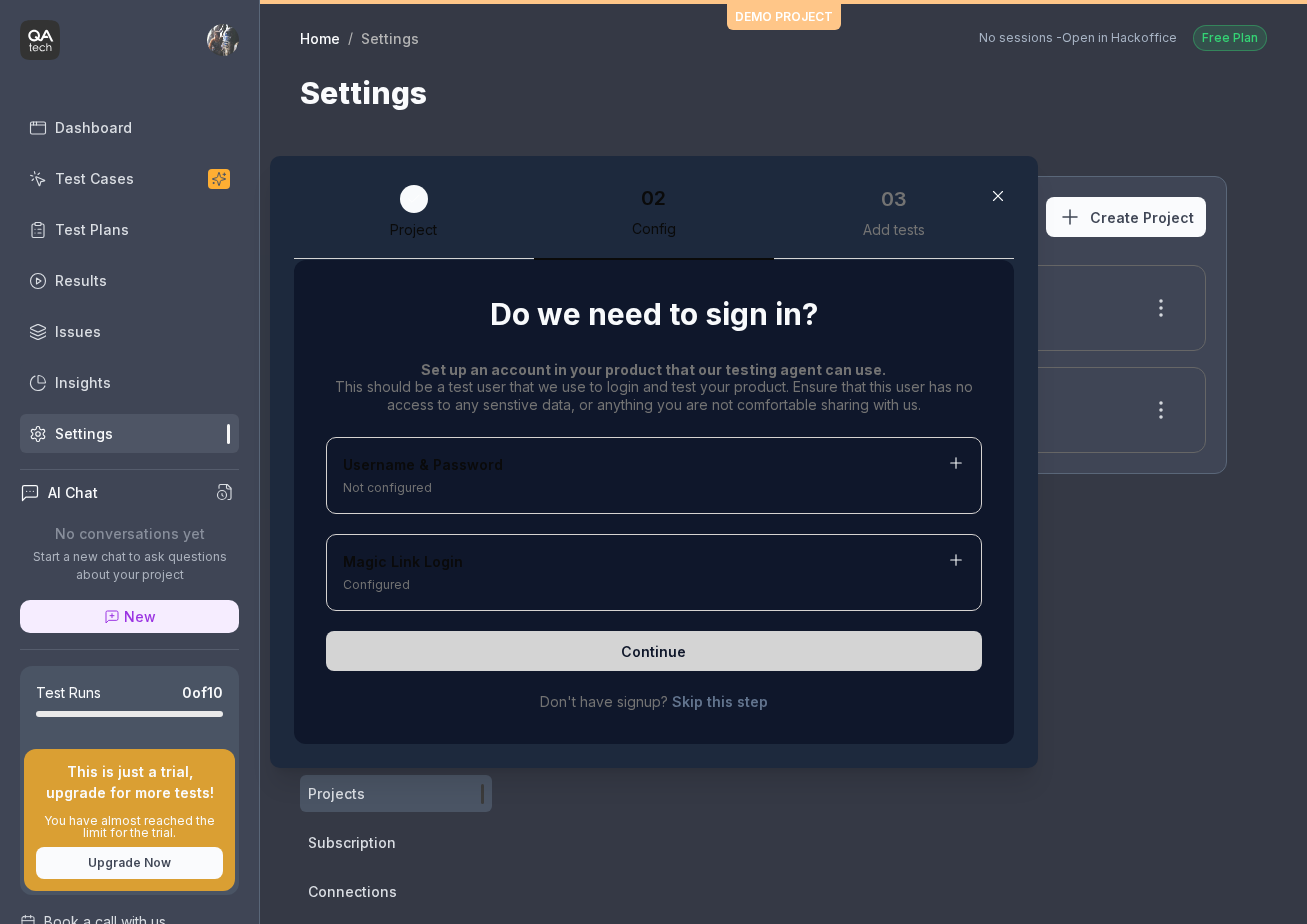 click on "Not configured" at bounding box center [654, 488] 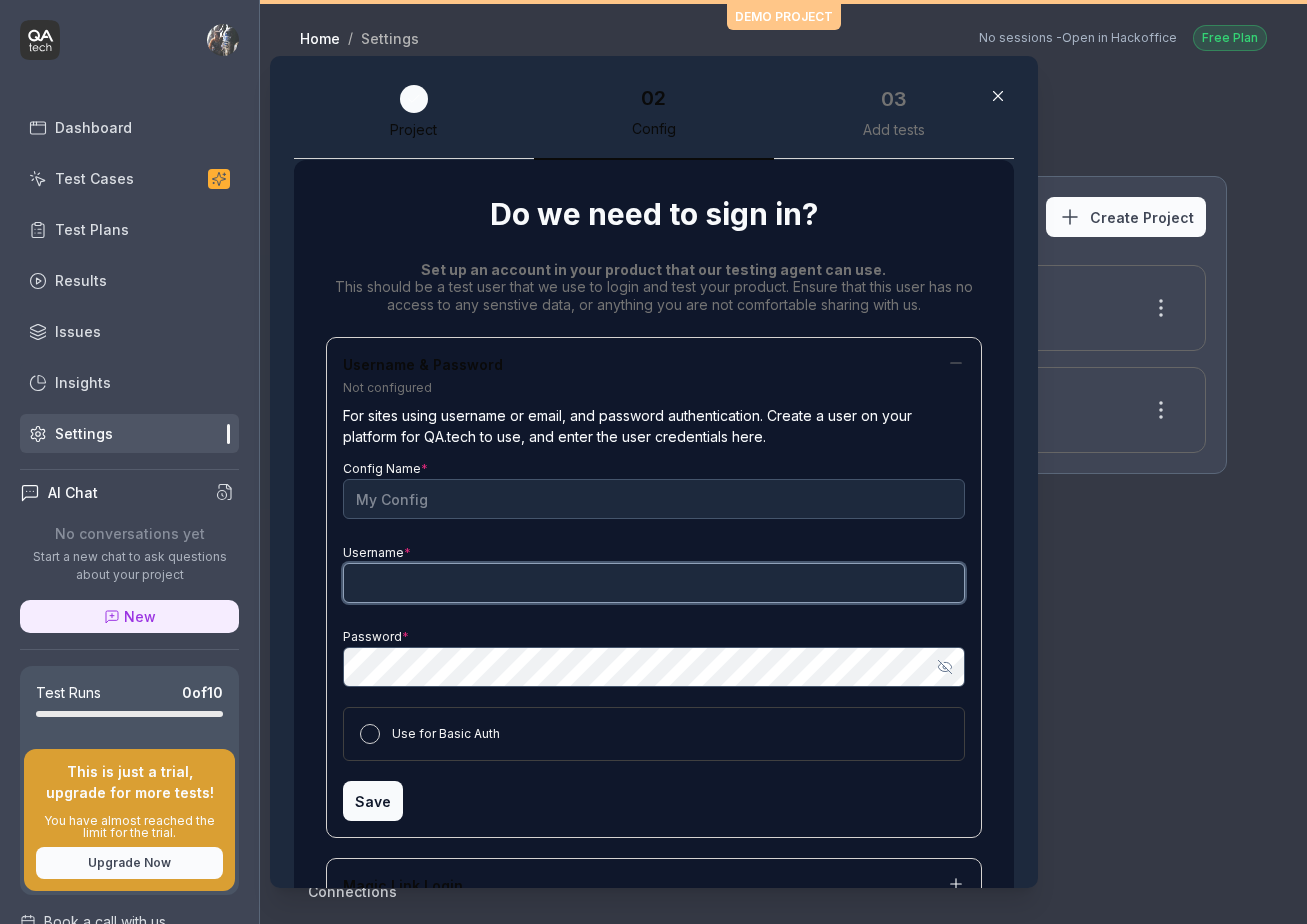 type on "andrew.aiken@qa.tech" 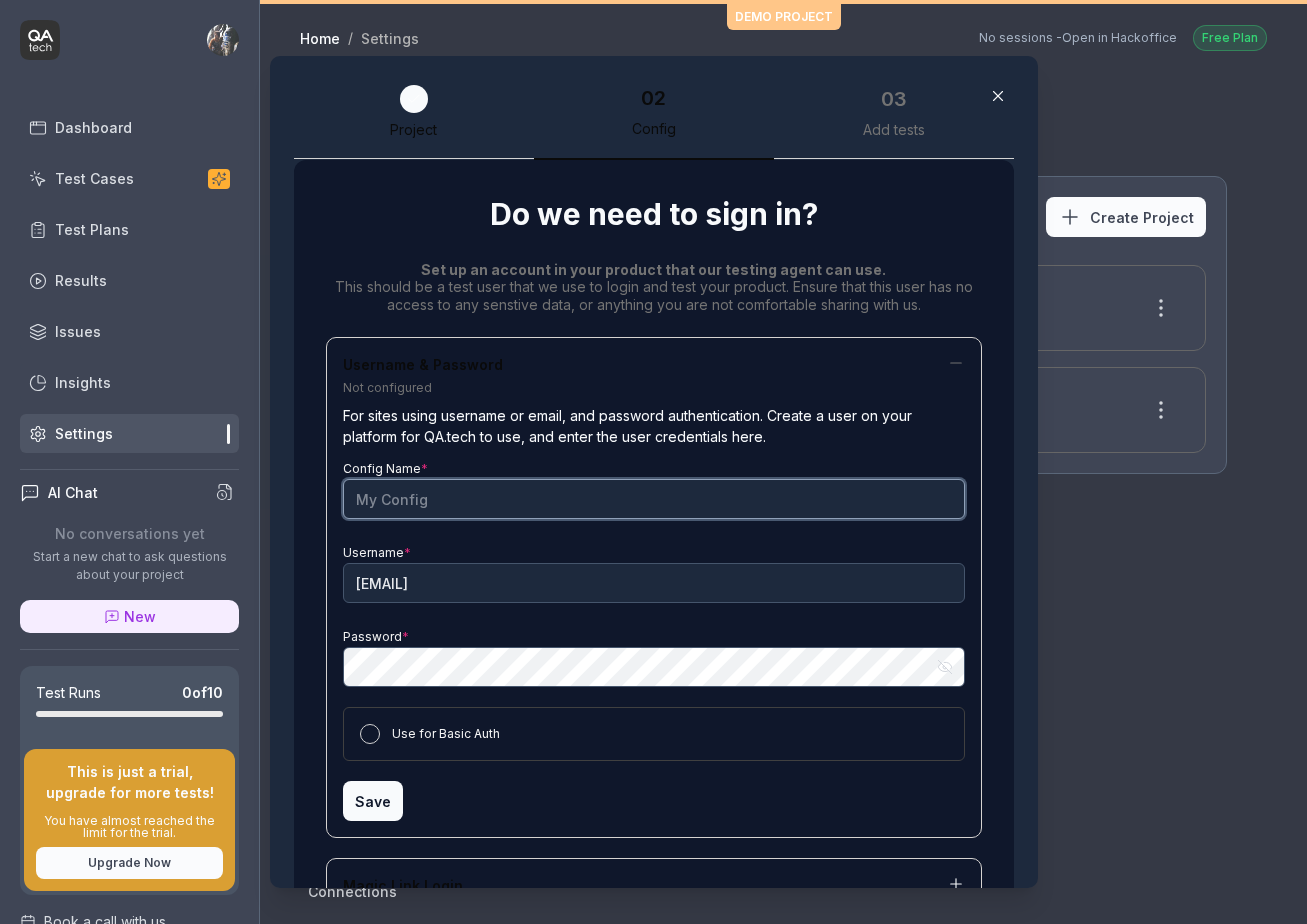 click on "Config Name  *" at bounding box center [654, 499] 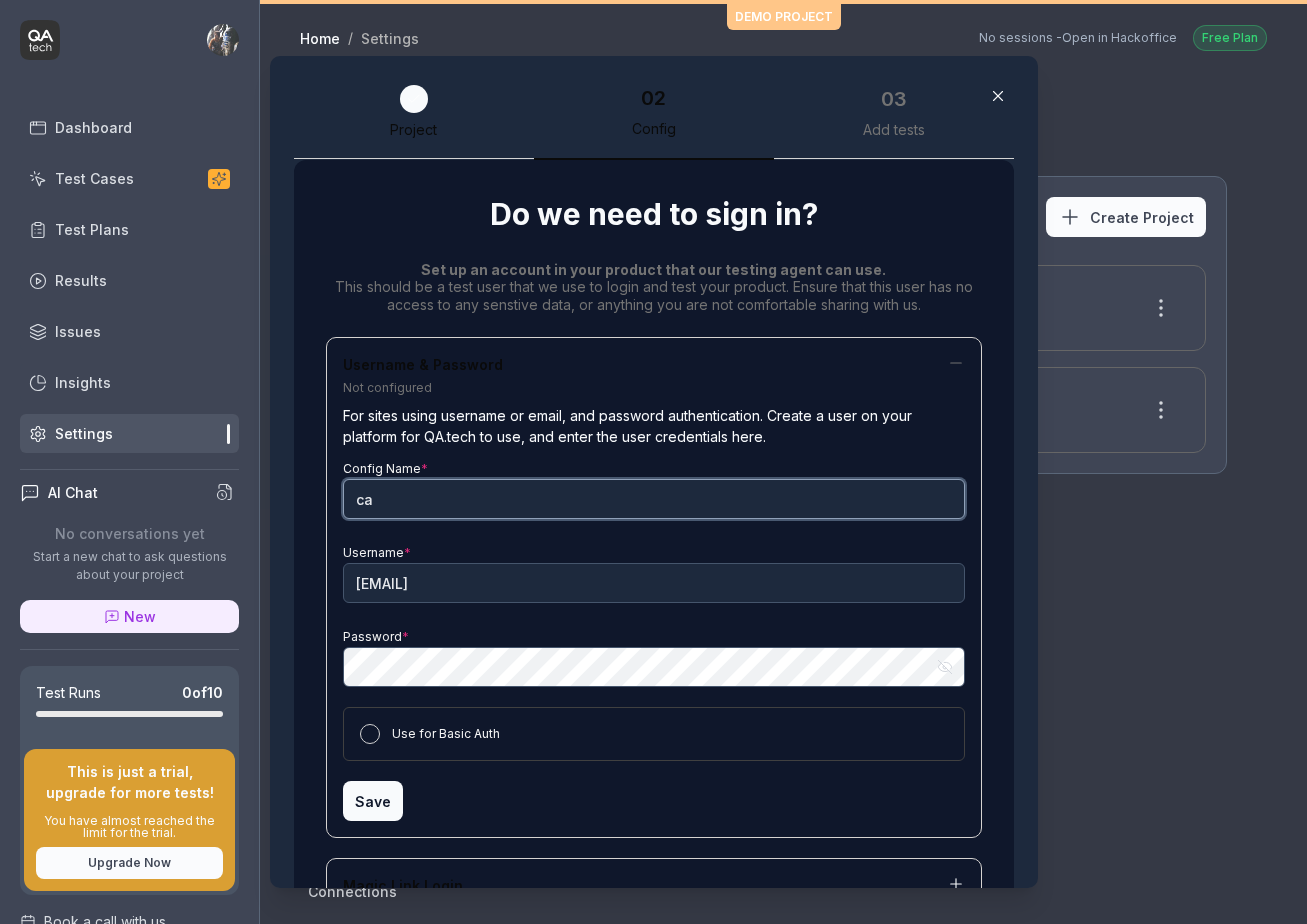 type on "c" 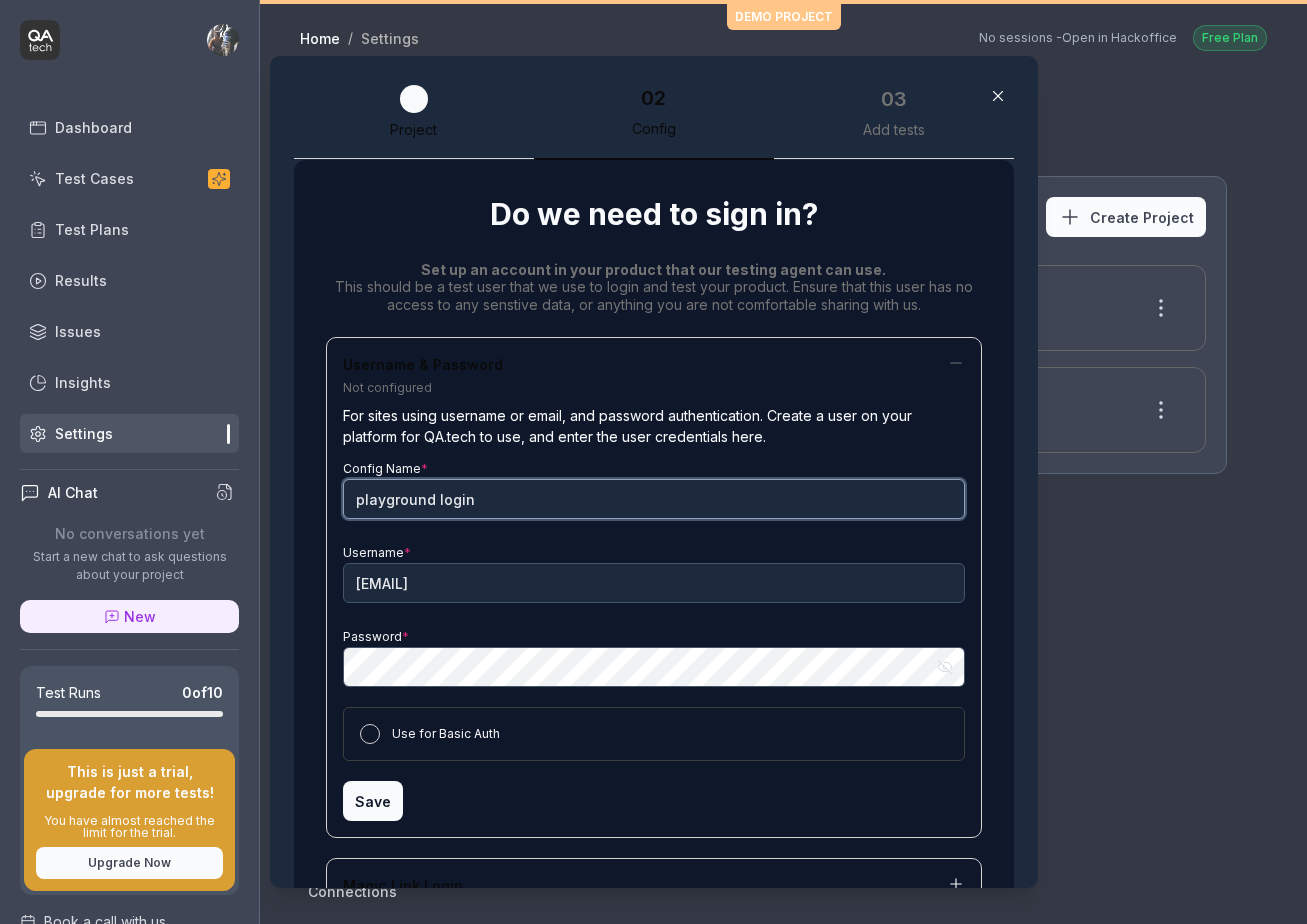 type on "playground login" 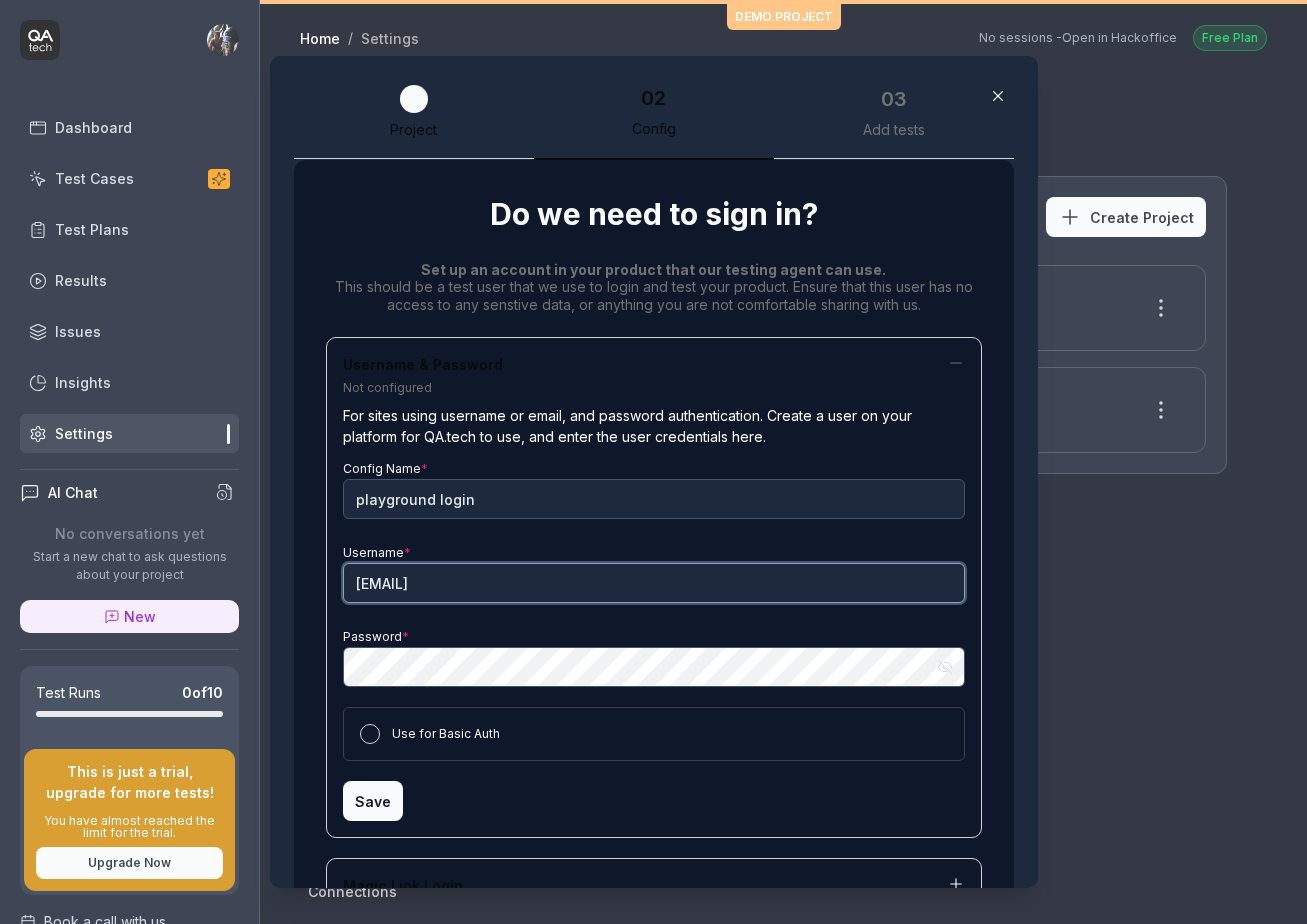 click on "andrew.aiken@qa.tech" at bounding box center [654, 583] 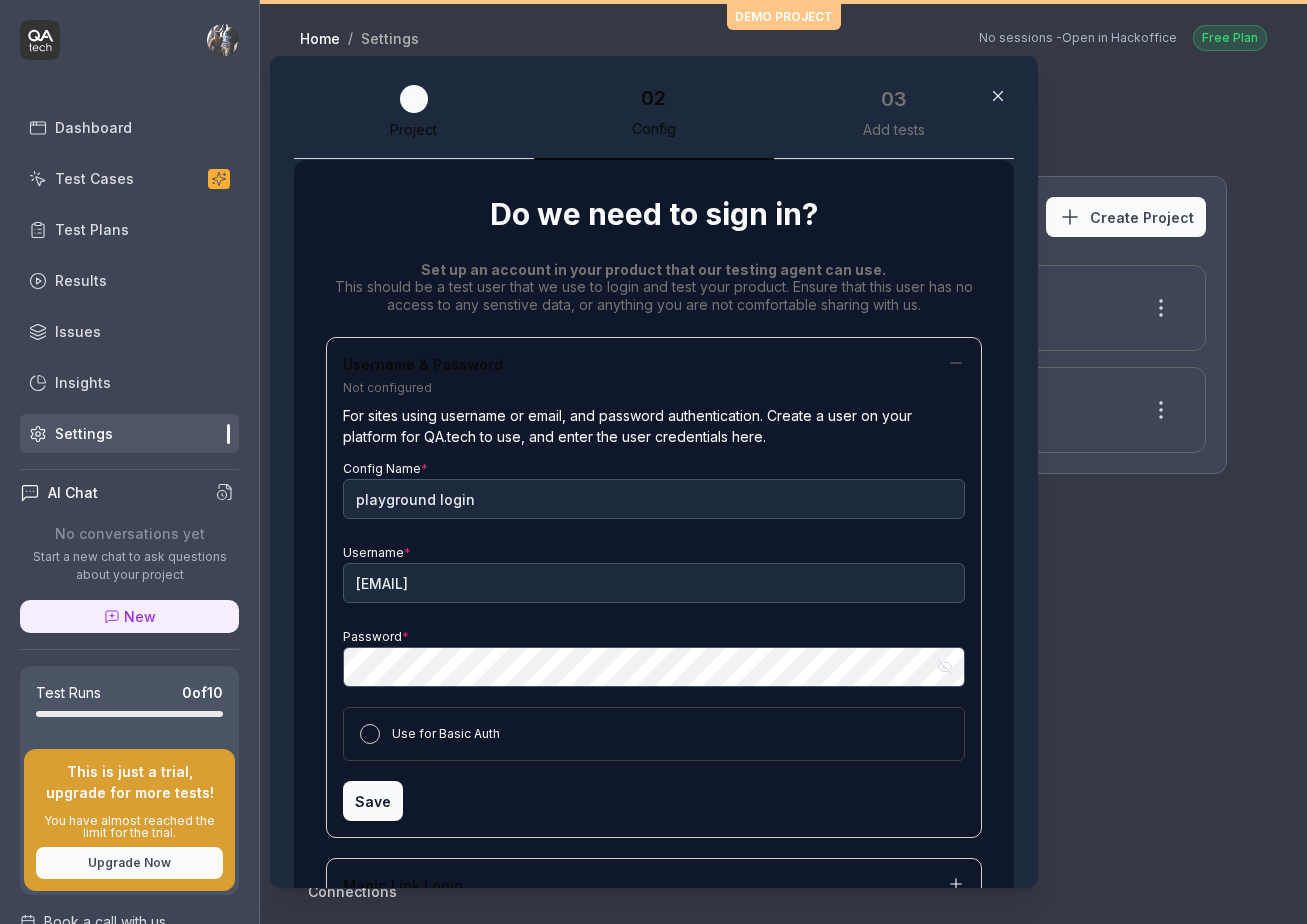 click on "Save" at bounding box center [373, 801] 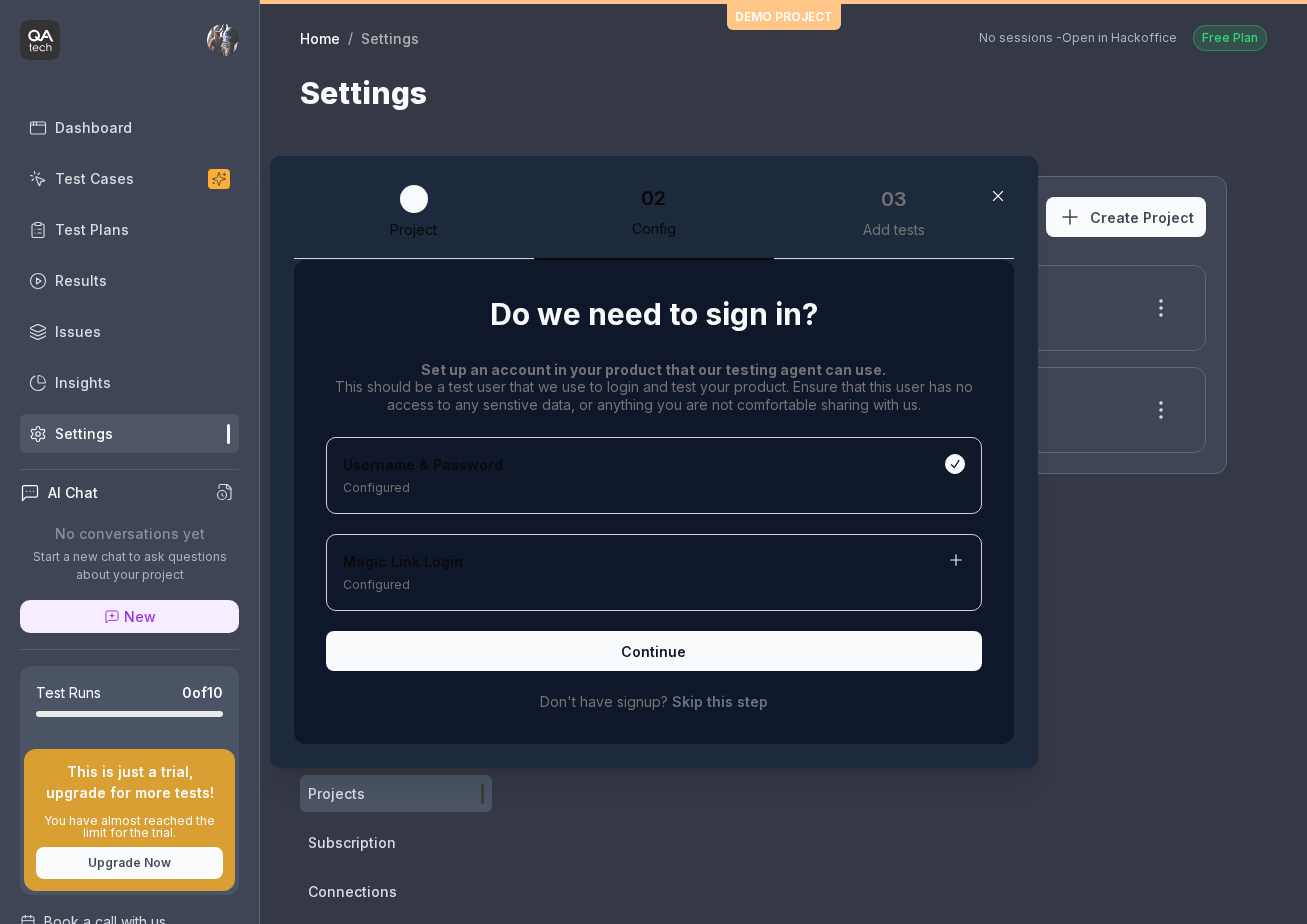 click on "Continue" at bounding box center (654, 651) 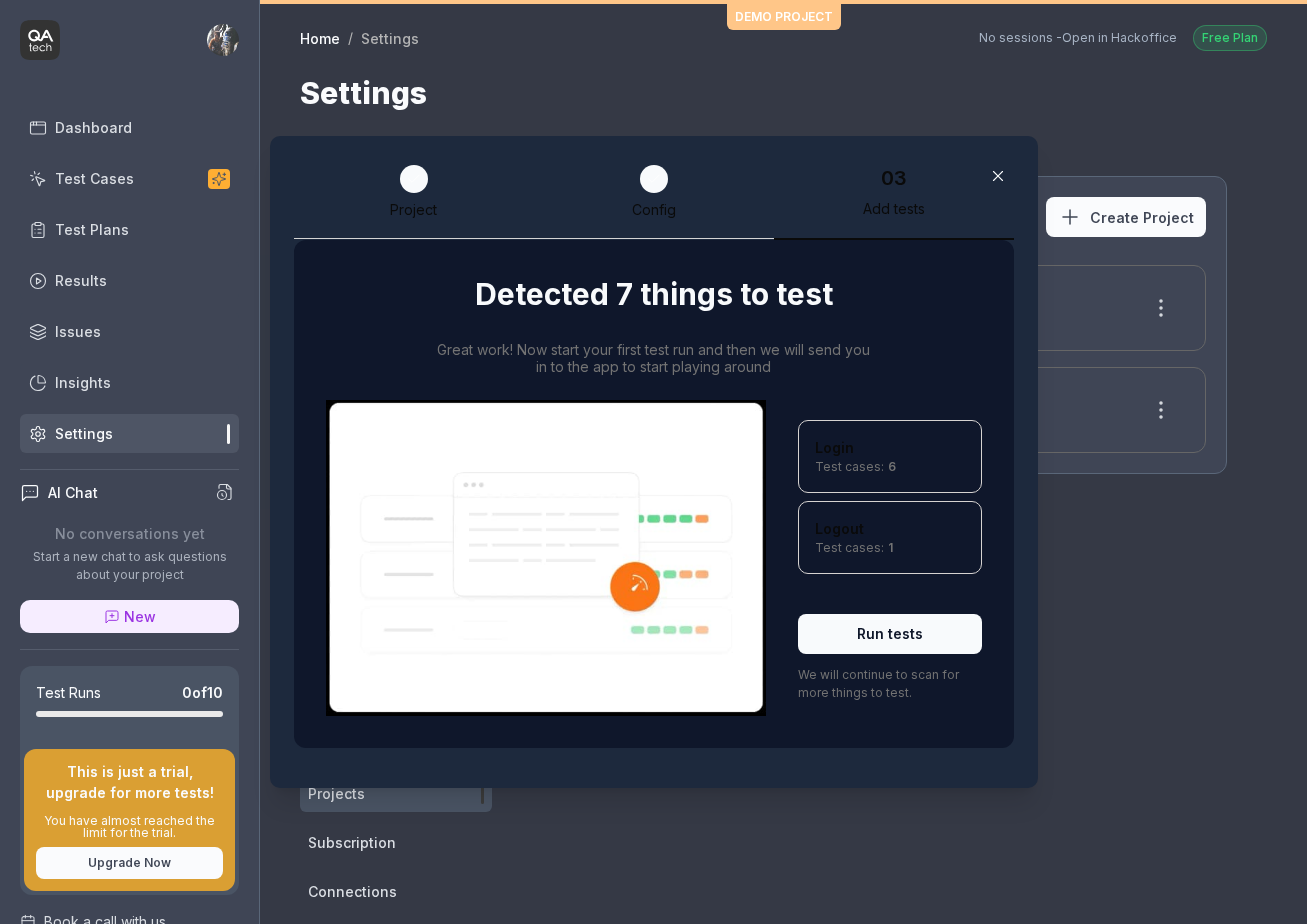 click on "Run tests" at bounding box center (890, 634) 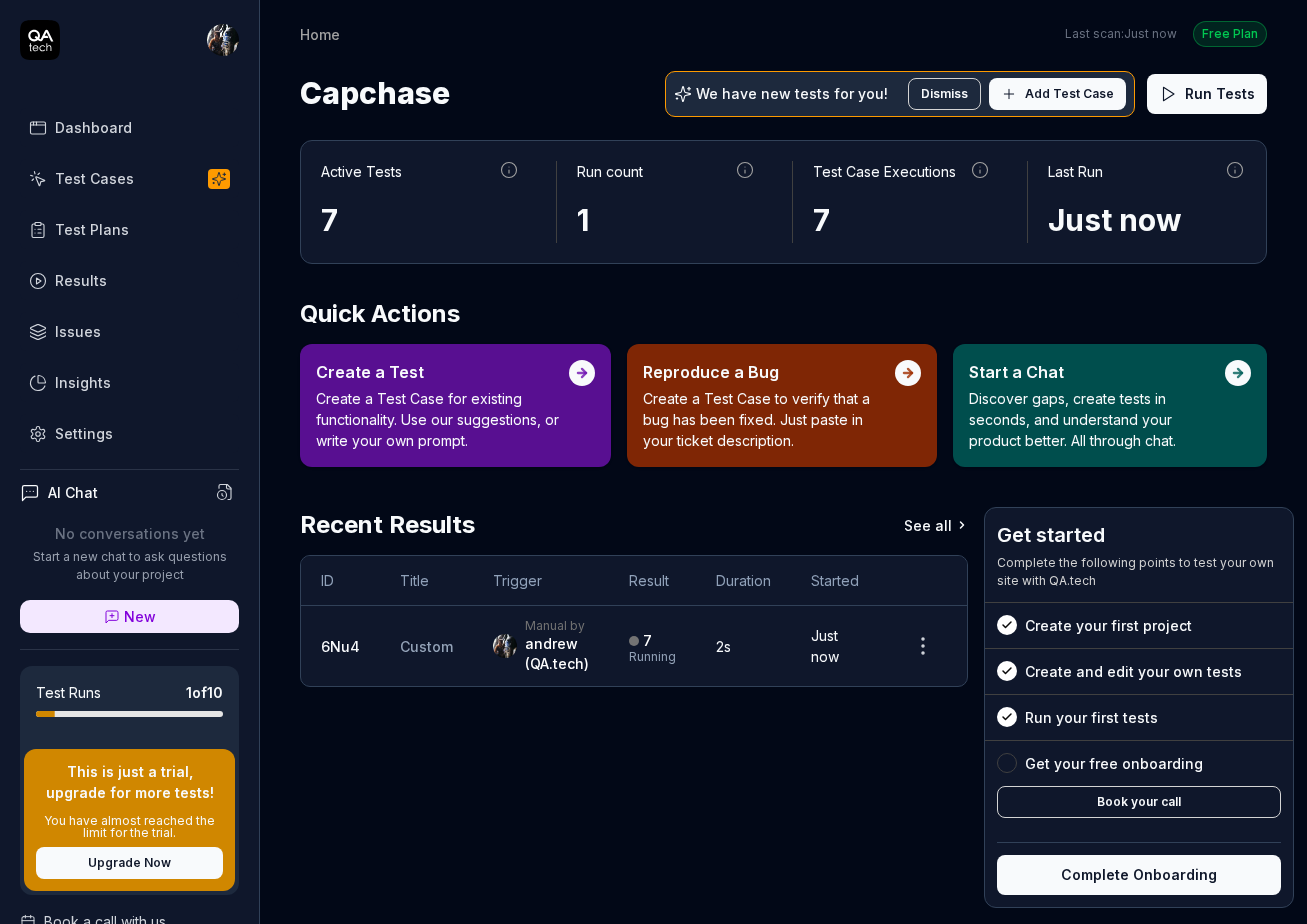 click on "Dashboard Test Cases Test Plans Results Issues Insights Settings AI Chat No conversations yet Start a new chat to ask questions about your project New Test Runs 1  of  10 This is just a trial, upgrade for more tests! You have almost reached the limit for the trial. Upgrade Now Book a call with us Documentation C Capchase Capchase Collapse Sidebar Home Free Plan Home Last scan:  Just now Free Plan Capchase We have new tests for you! Dismiss Add Test Case Run Tests Active Tests 7 Run count 1 Test Case Executions 7 Last Run Just now Quick Actions Create a Test Create a Test Case for existing functionality. Use our suggestions, or write your own prompt. Reproduce a Bug Create a Test Case to verify that a bug has been fixed. Just paste in your ticket description. Start a Chat Discover gaps, create tests in seconds, and understand your product better. All through chat. Recent Results See all ID Title Trigger Result Duration Started 6Nu4 Custom Manual by andrew (QA.tech) 7 Running 2s Just now Get started" at bounding box center (653, 462) 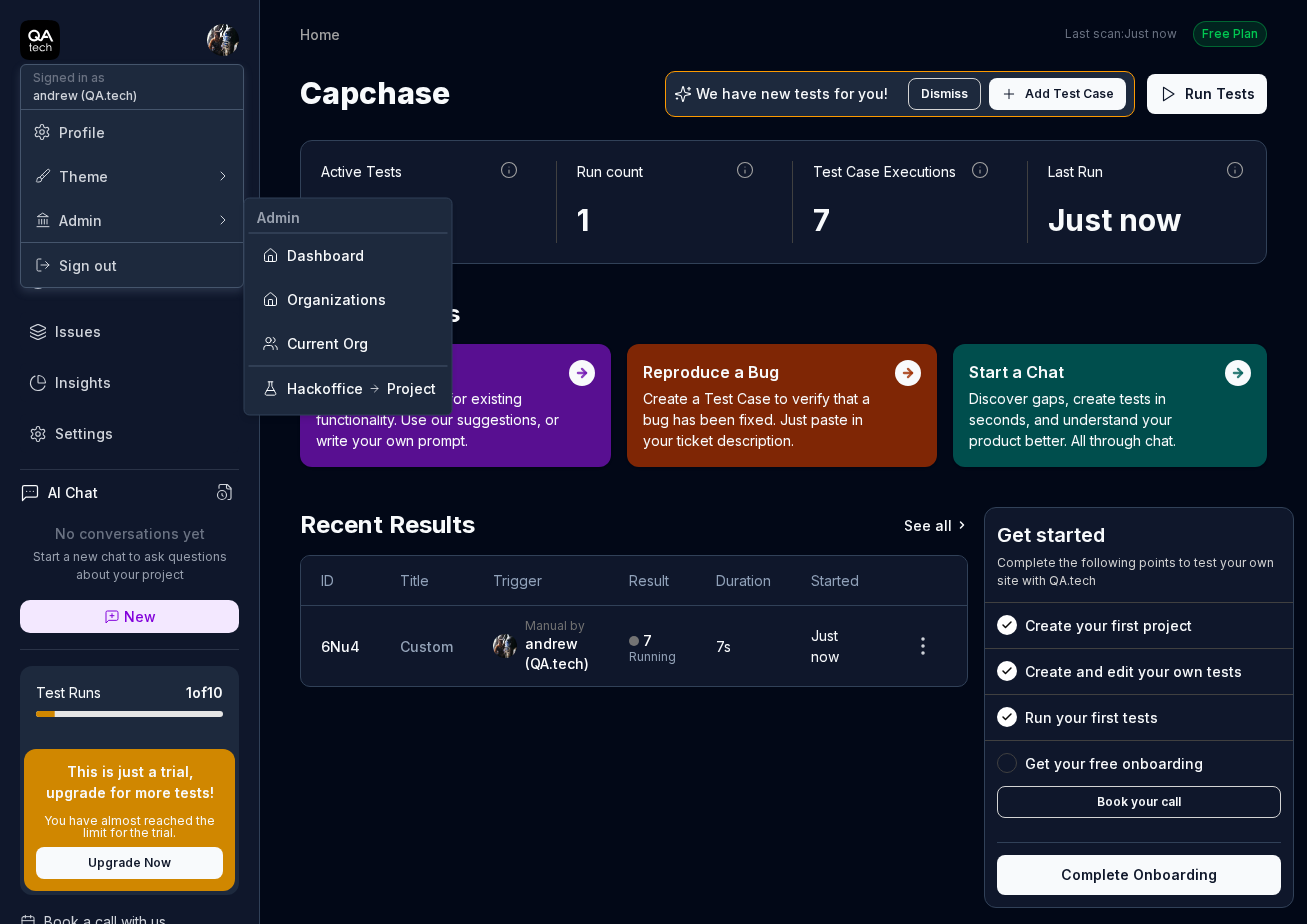 click on "Current Org" at bounding box center [348, 343] 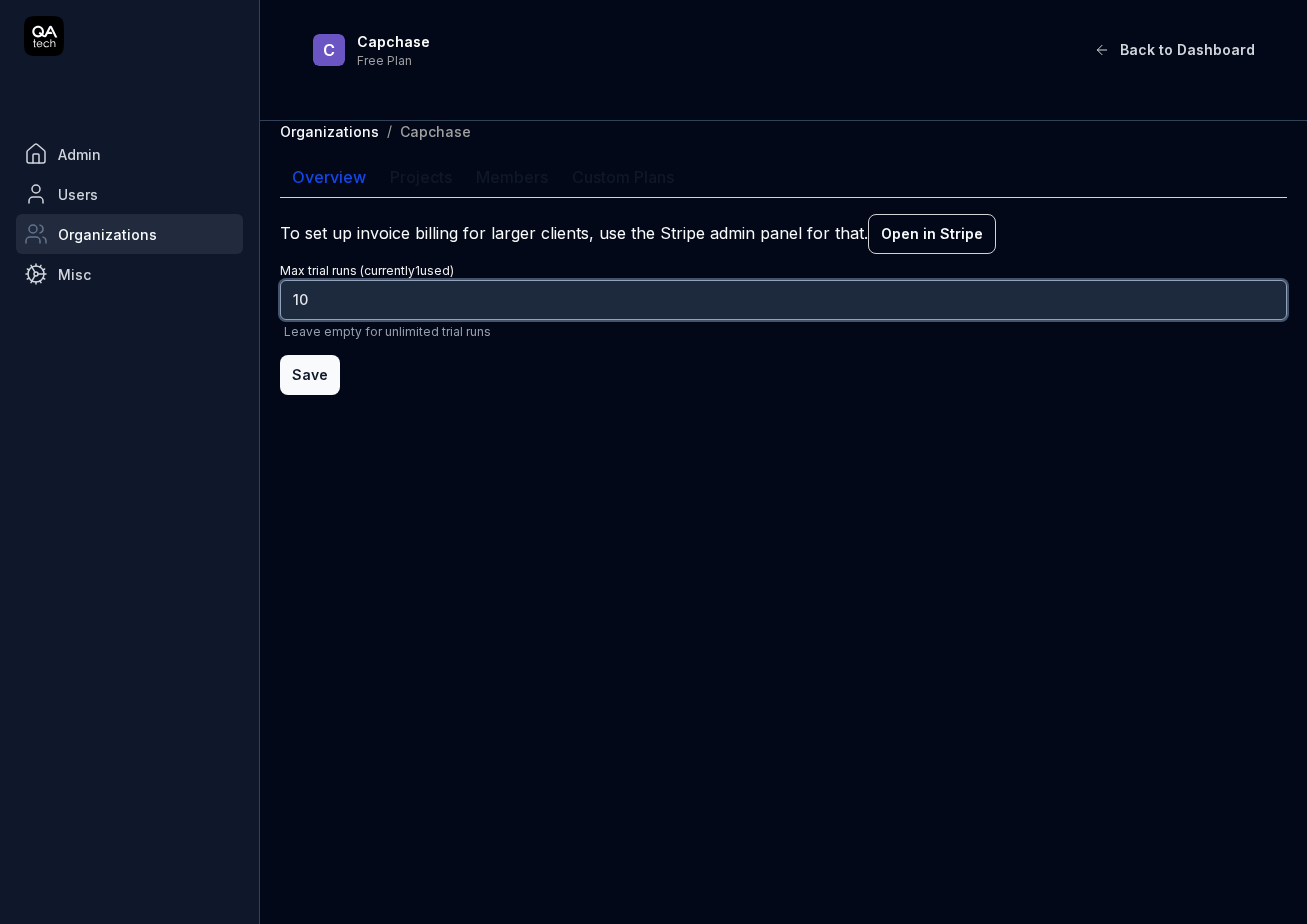 click on "10" at bounding box center (783, 300) 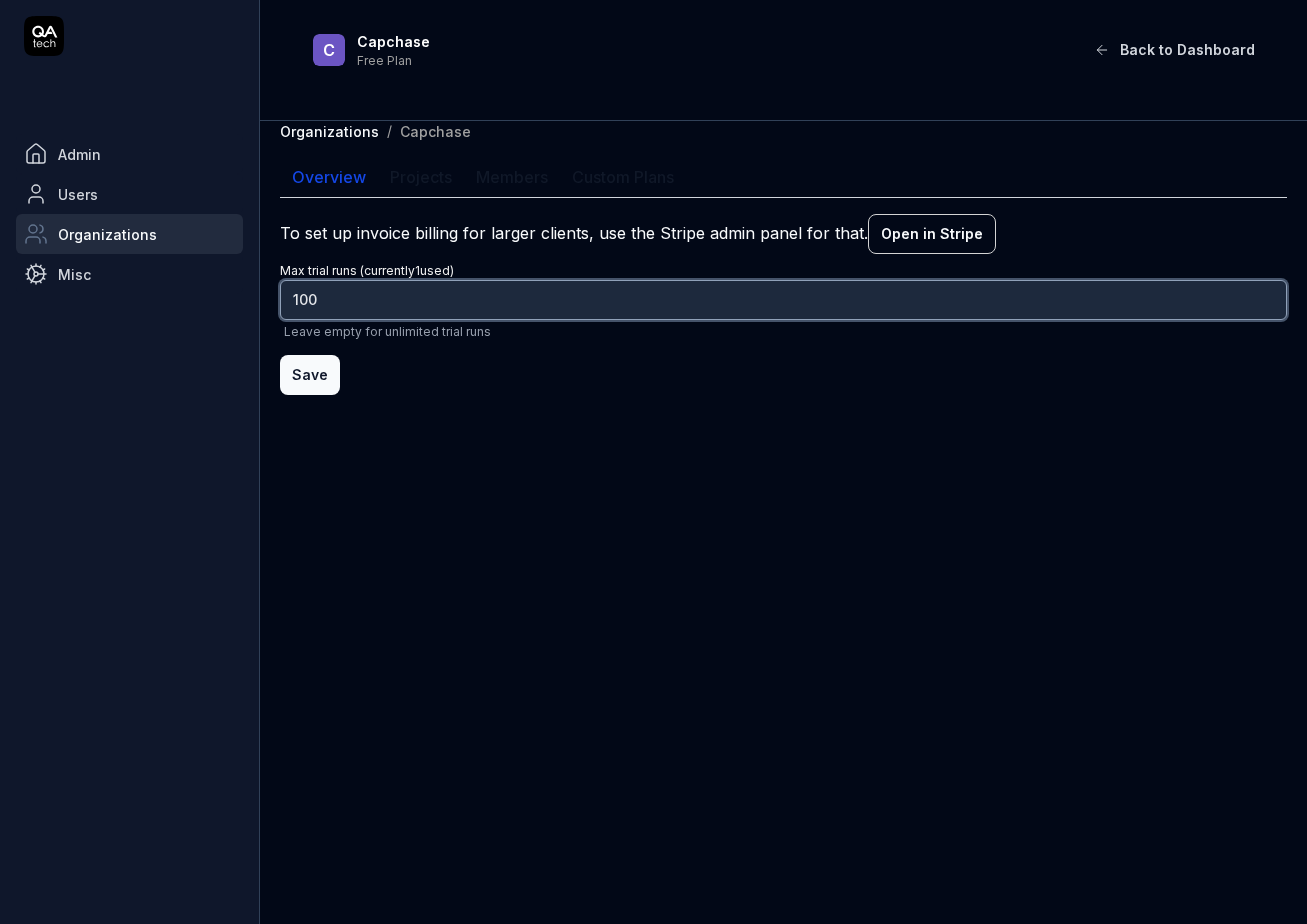 type on "100" 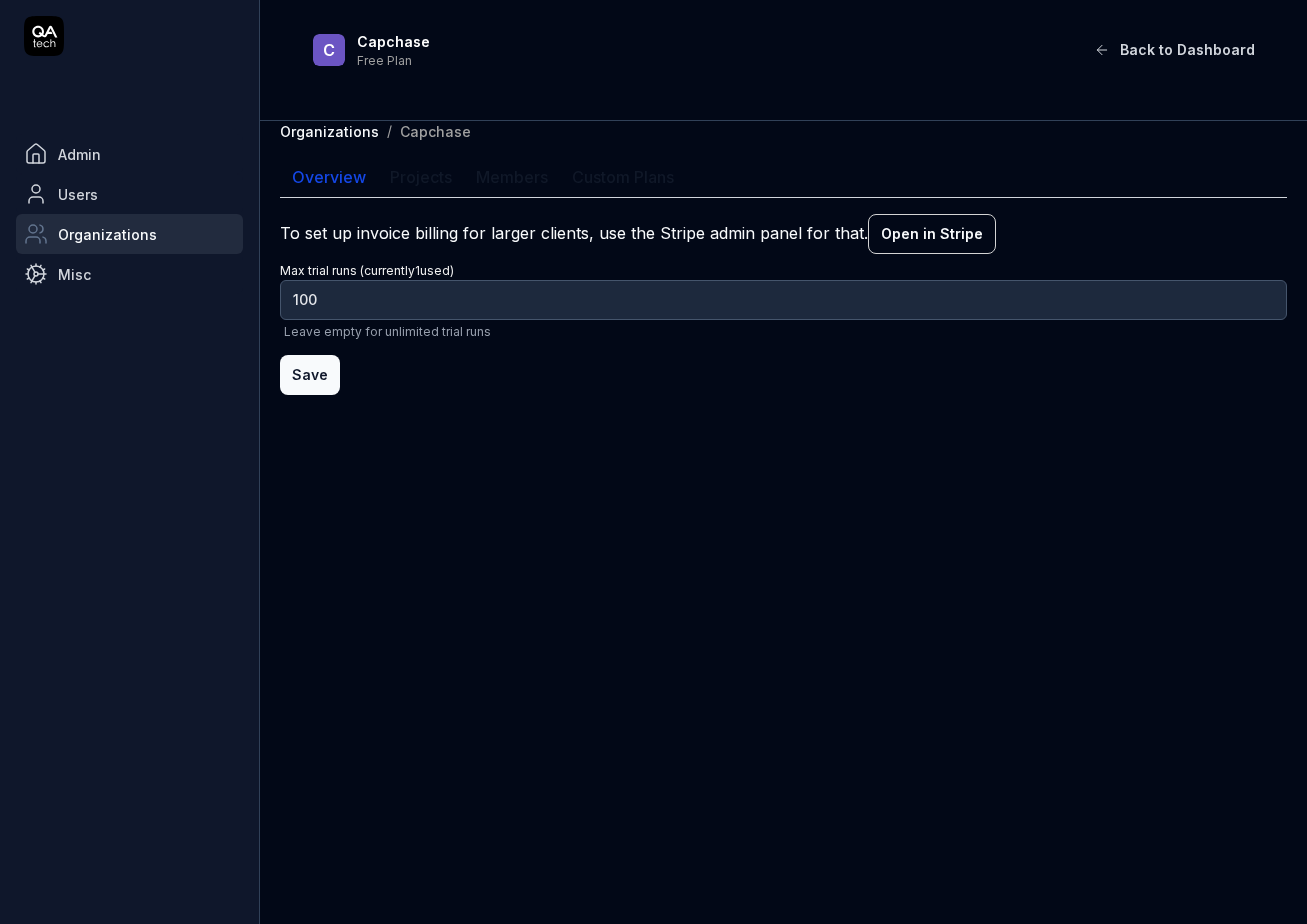 click on "Save" at bounding box center (310, 375) 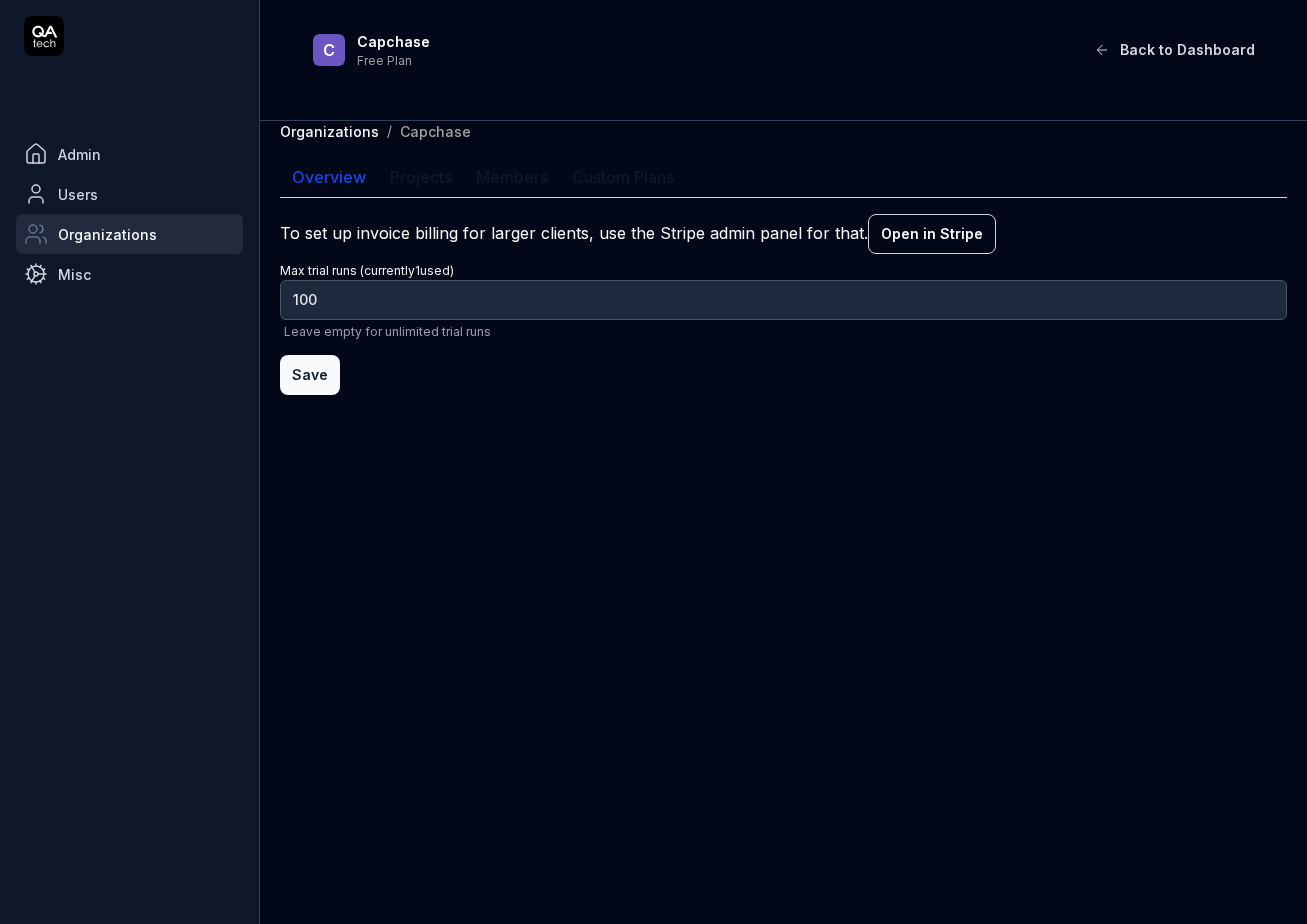 click on "Save" at bounding box center (310, 375) 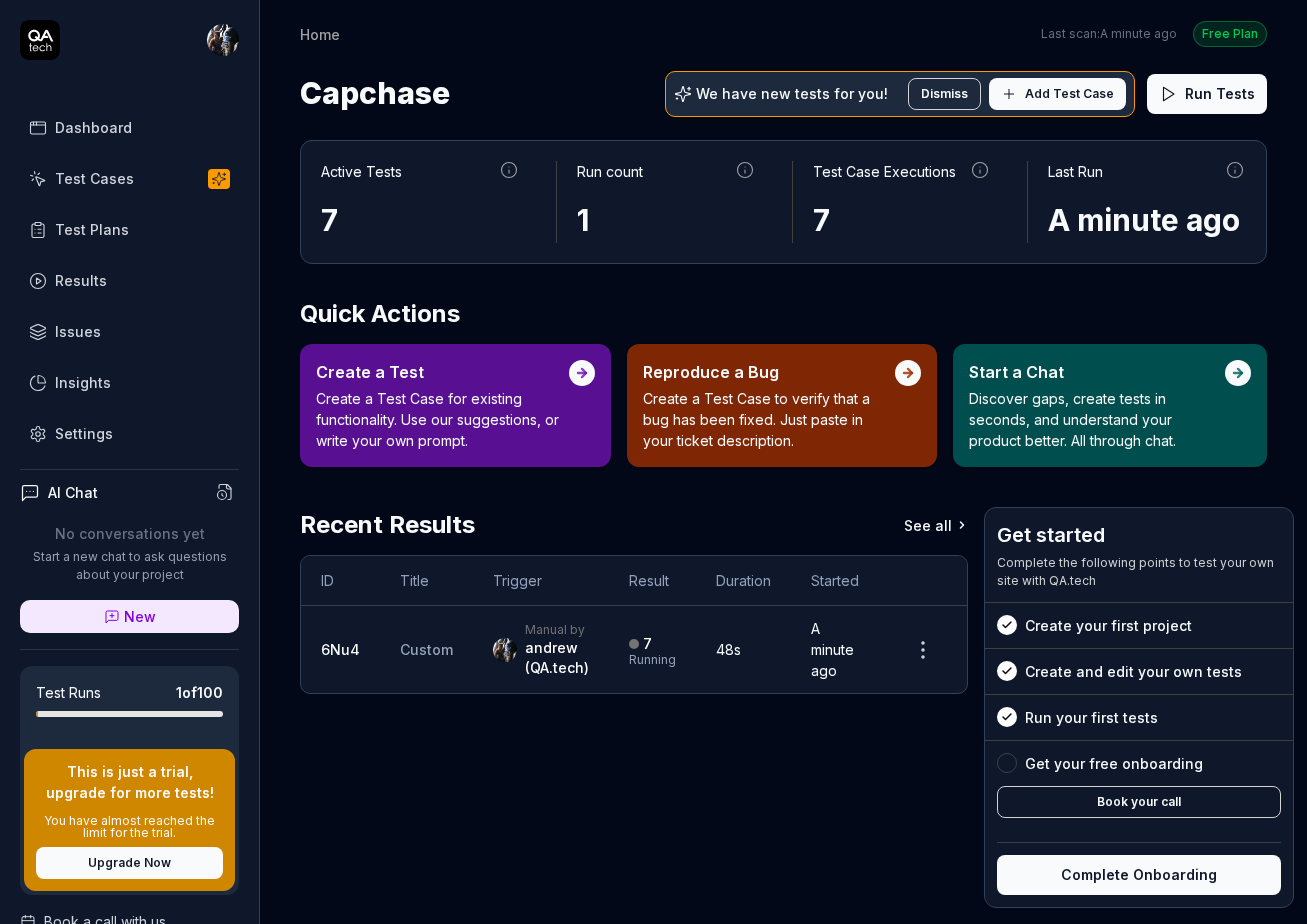 click on "Add Test Case" at bounding box center [1057, 94] 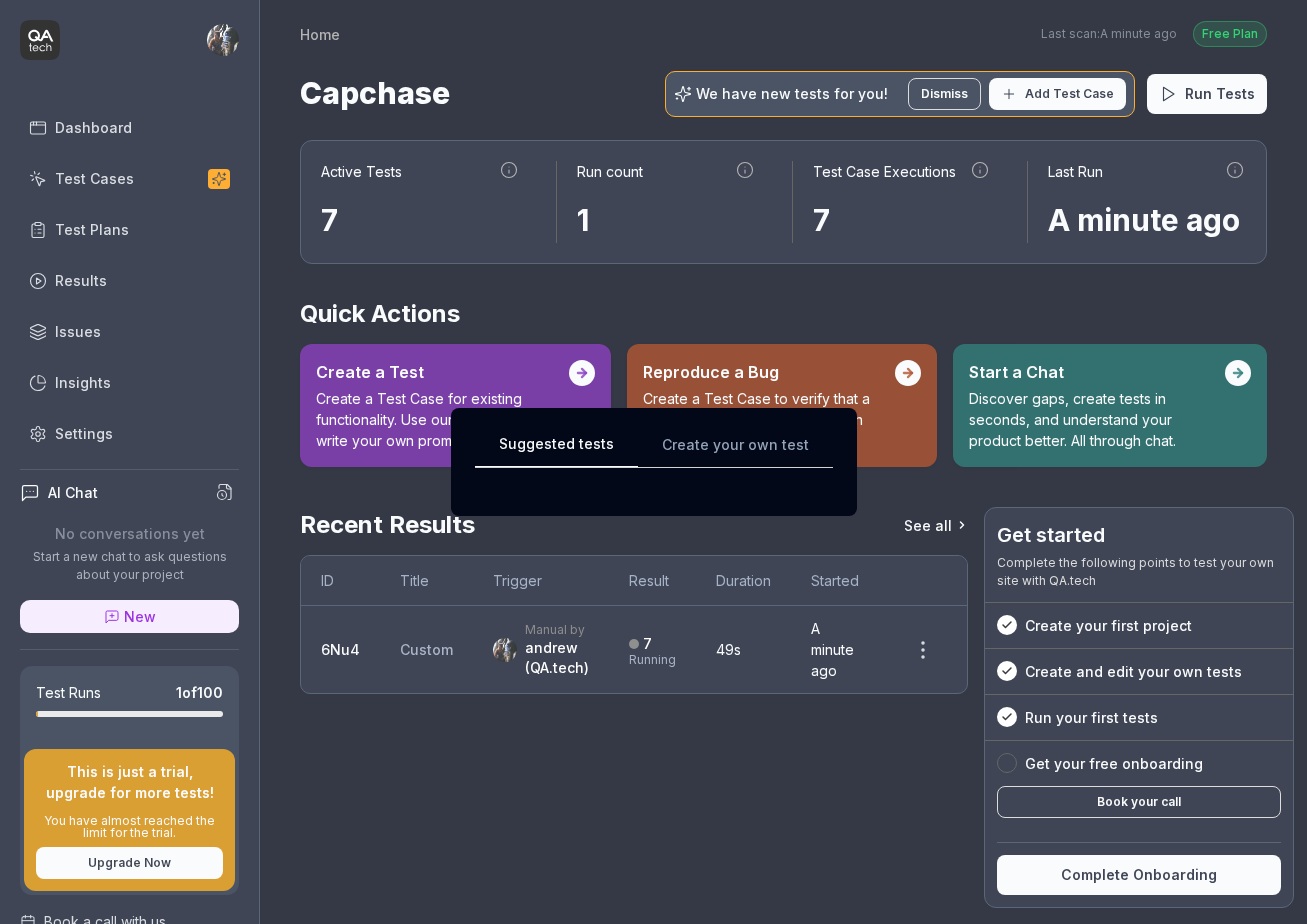 scroll, scrollTop: 0, scrollLeft: 0, axis: both 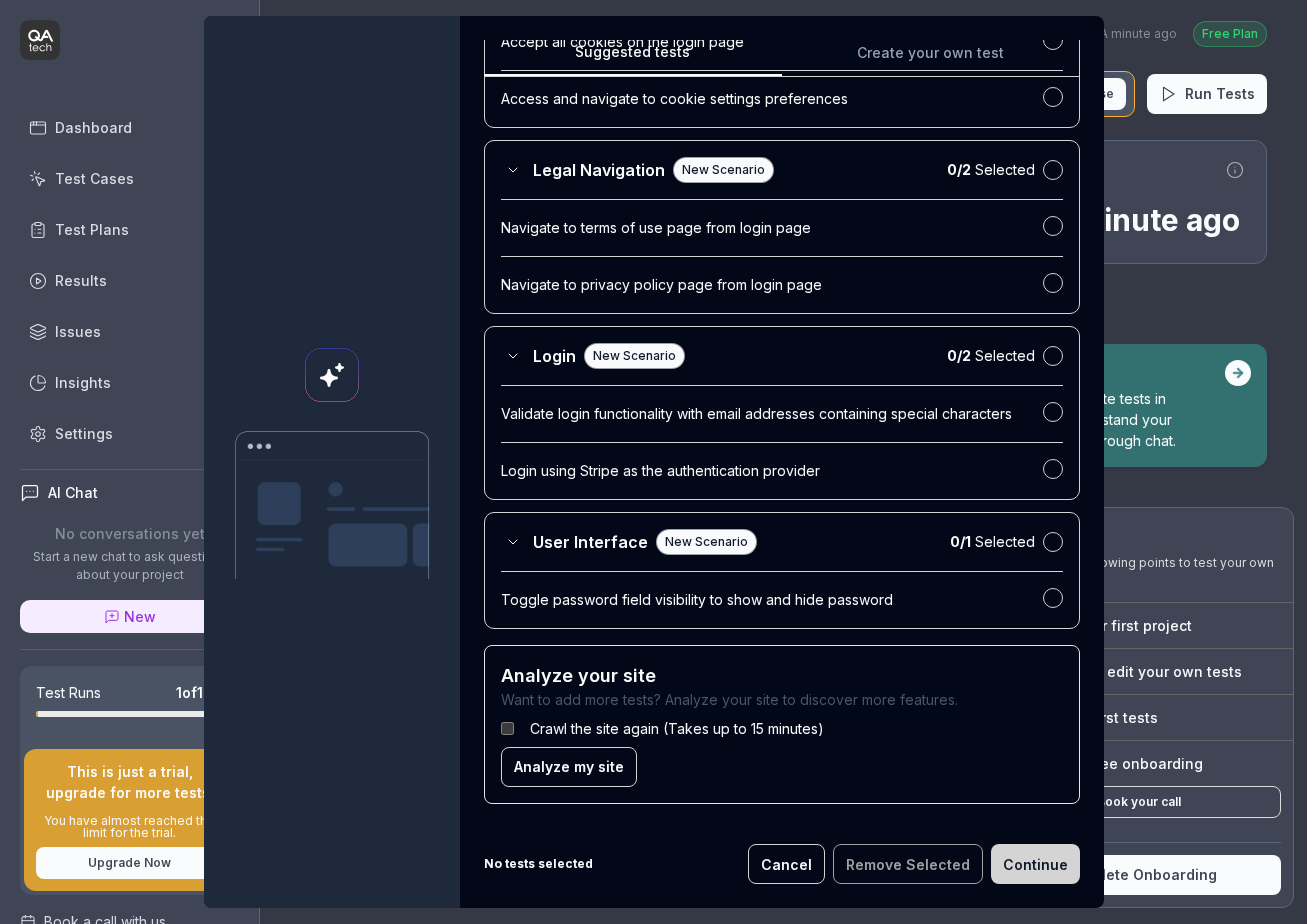 click on "Analyze my site" at bounding box center [569, 766] 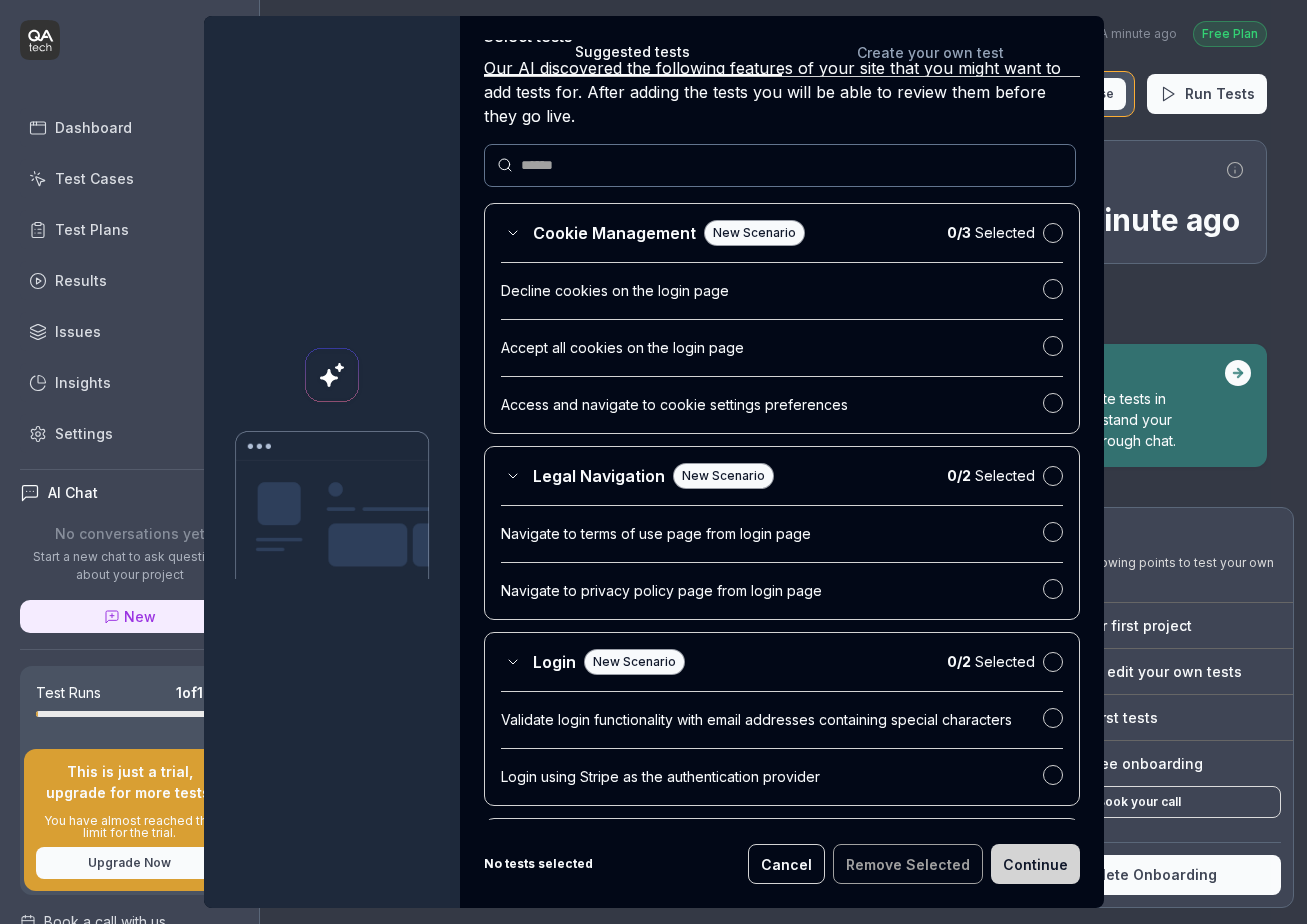 scroll, scrollTop: 0, scrollLeft: 0, axis: both 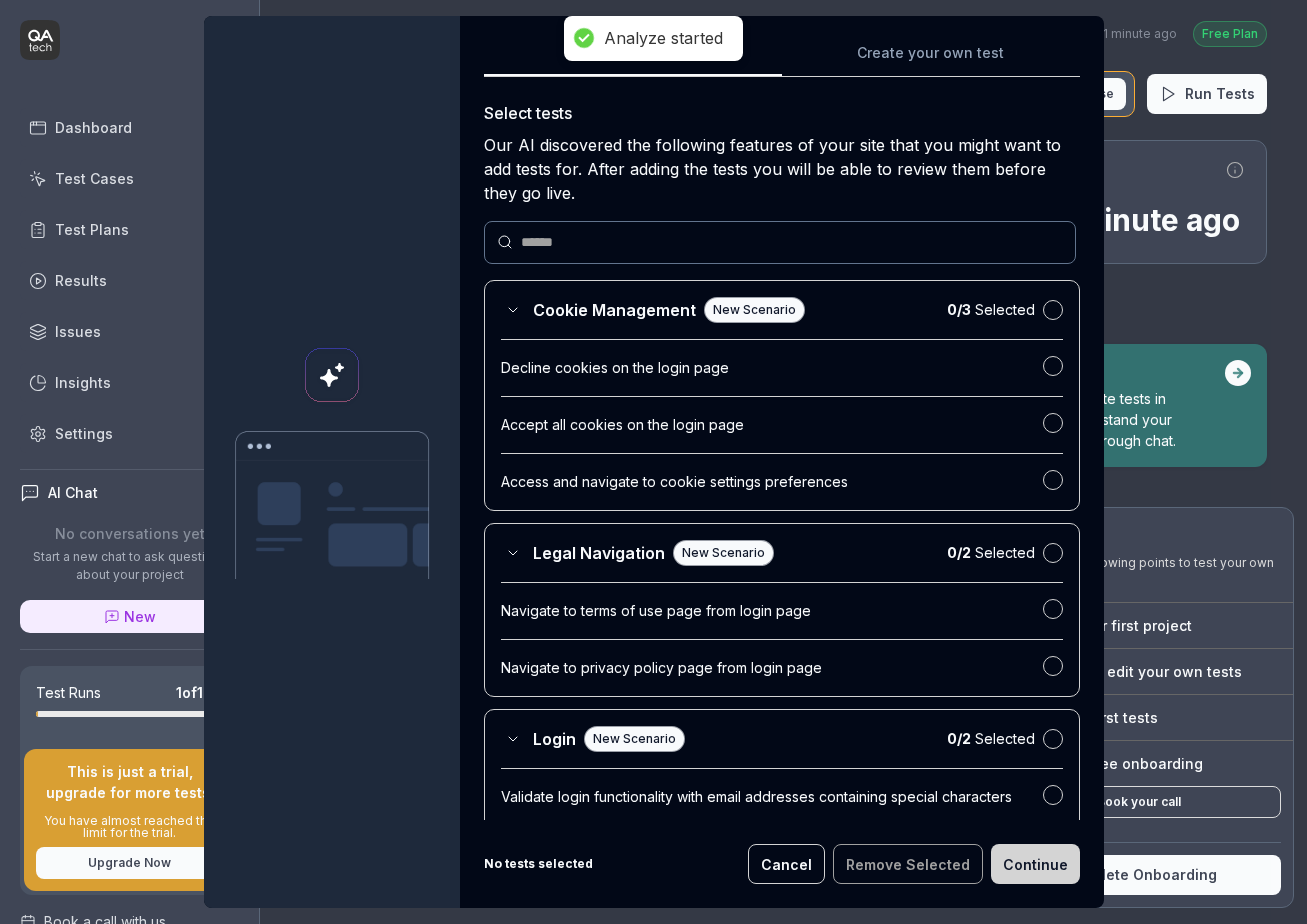 click at bounding box center (332, 462) 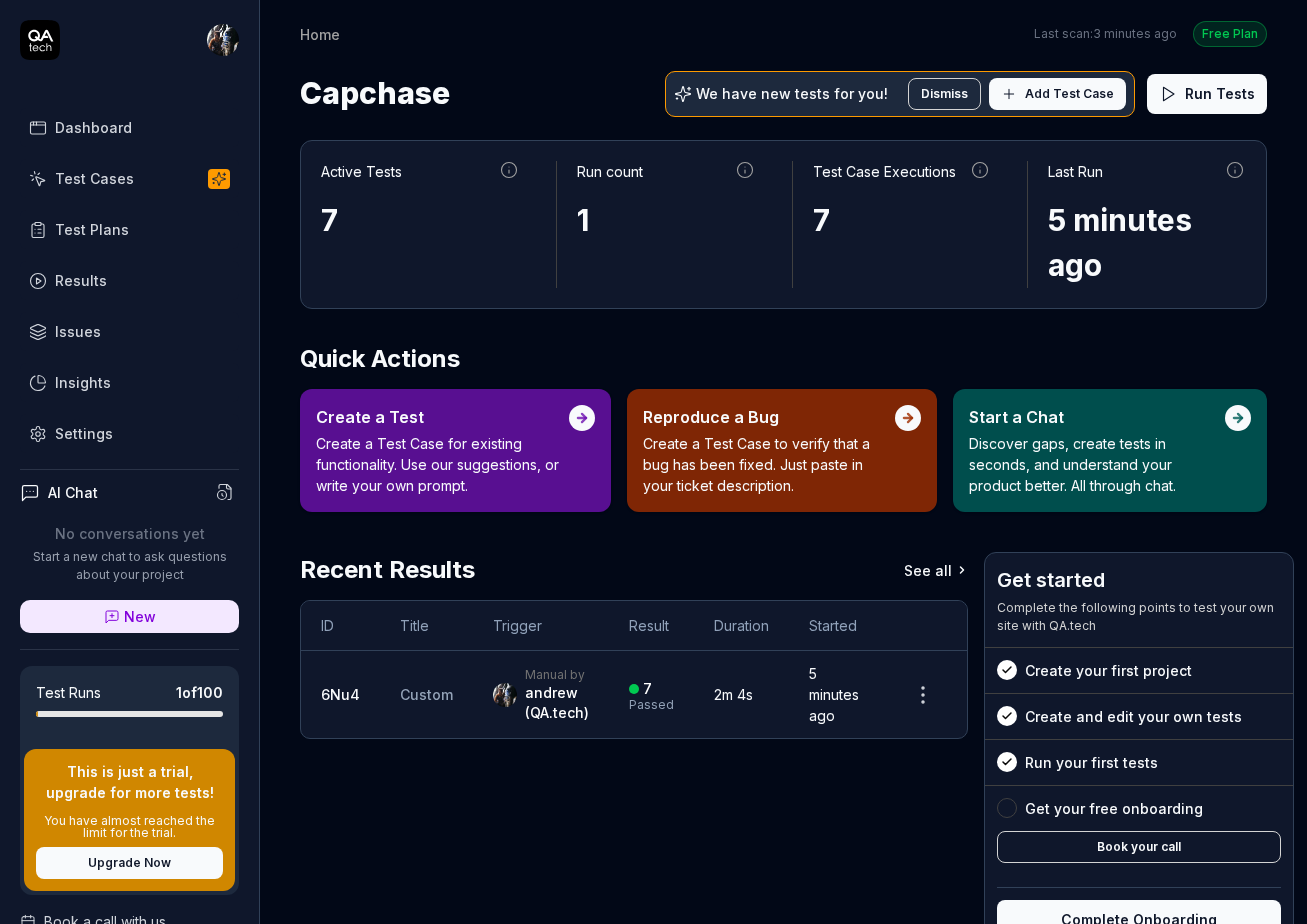 click on "Settings" at bounding box center [84, 433] 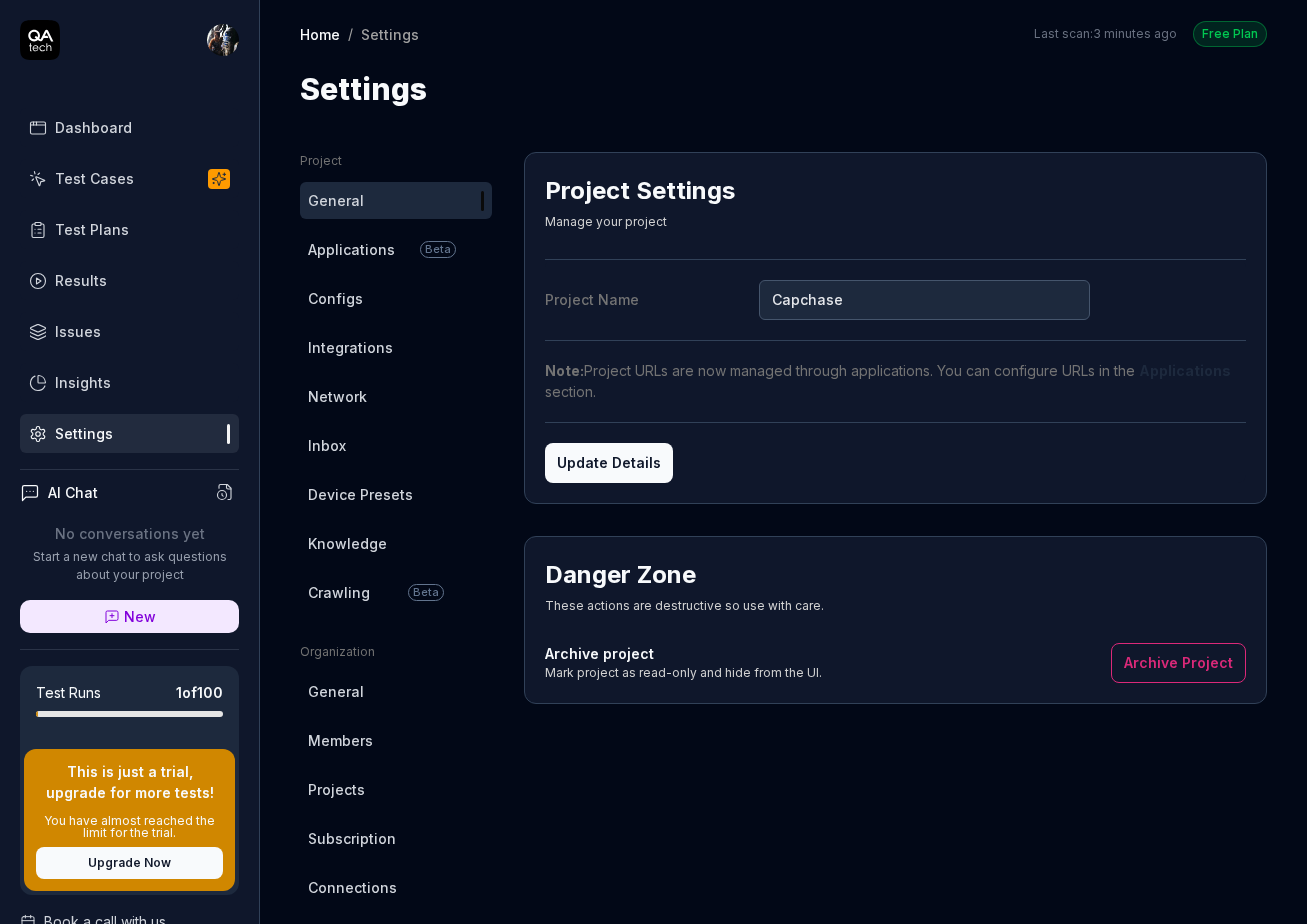 click on "Members" at bounding box center [340, 740] 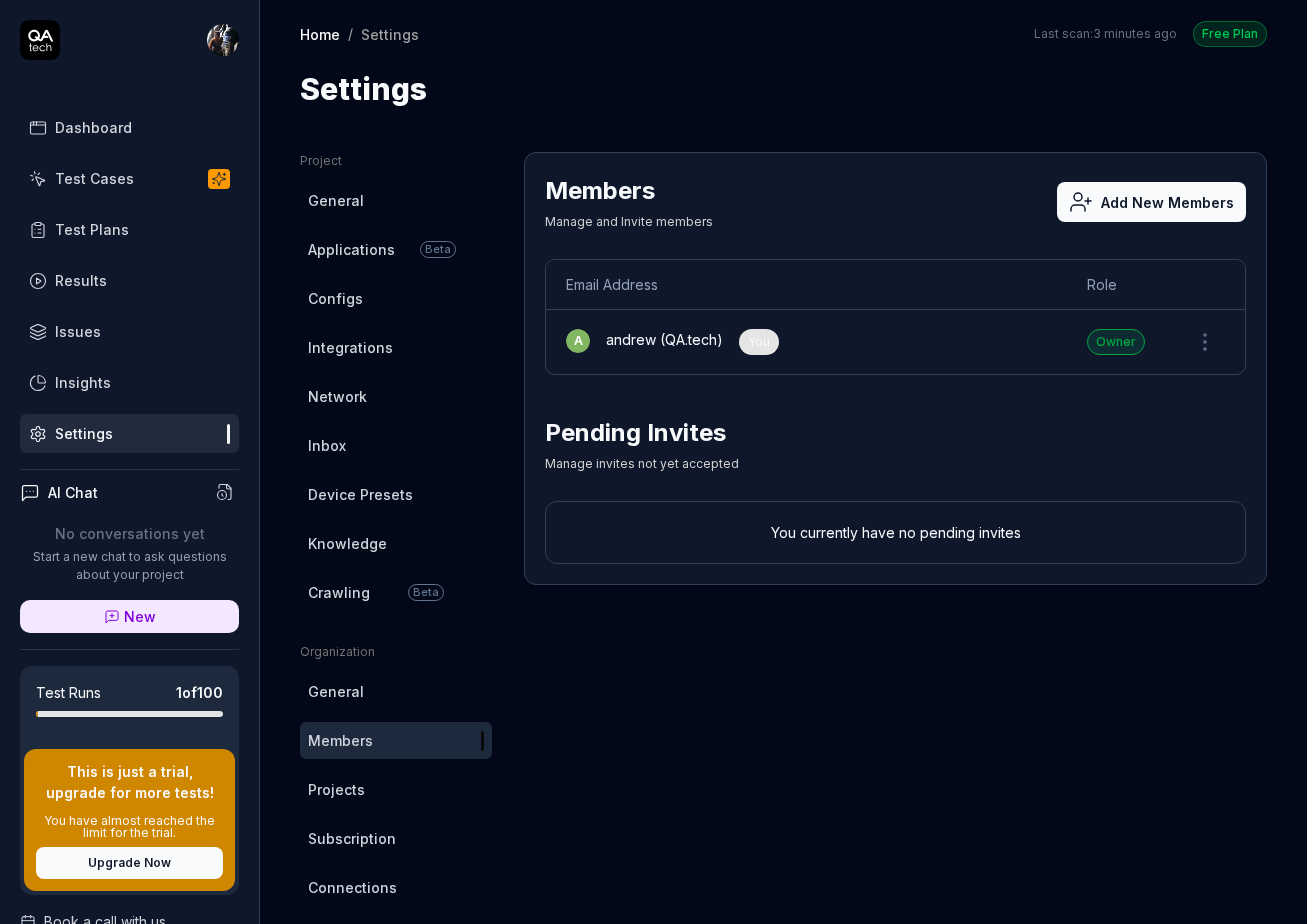 click on "Add New Members" at bounding box center [1151, 202] 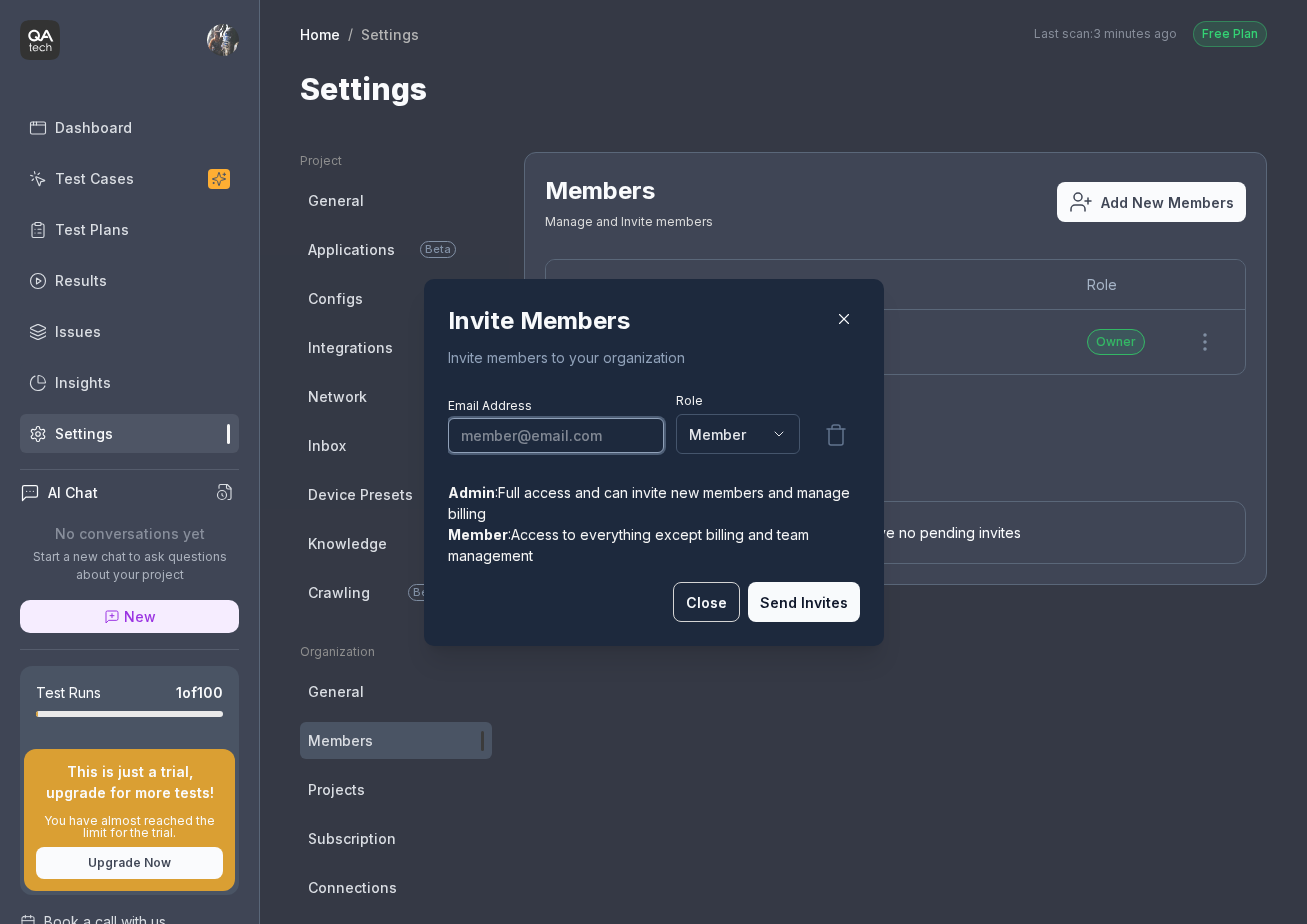 paste on "paula@capchase.com" 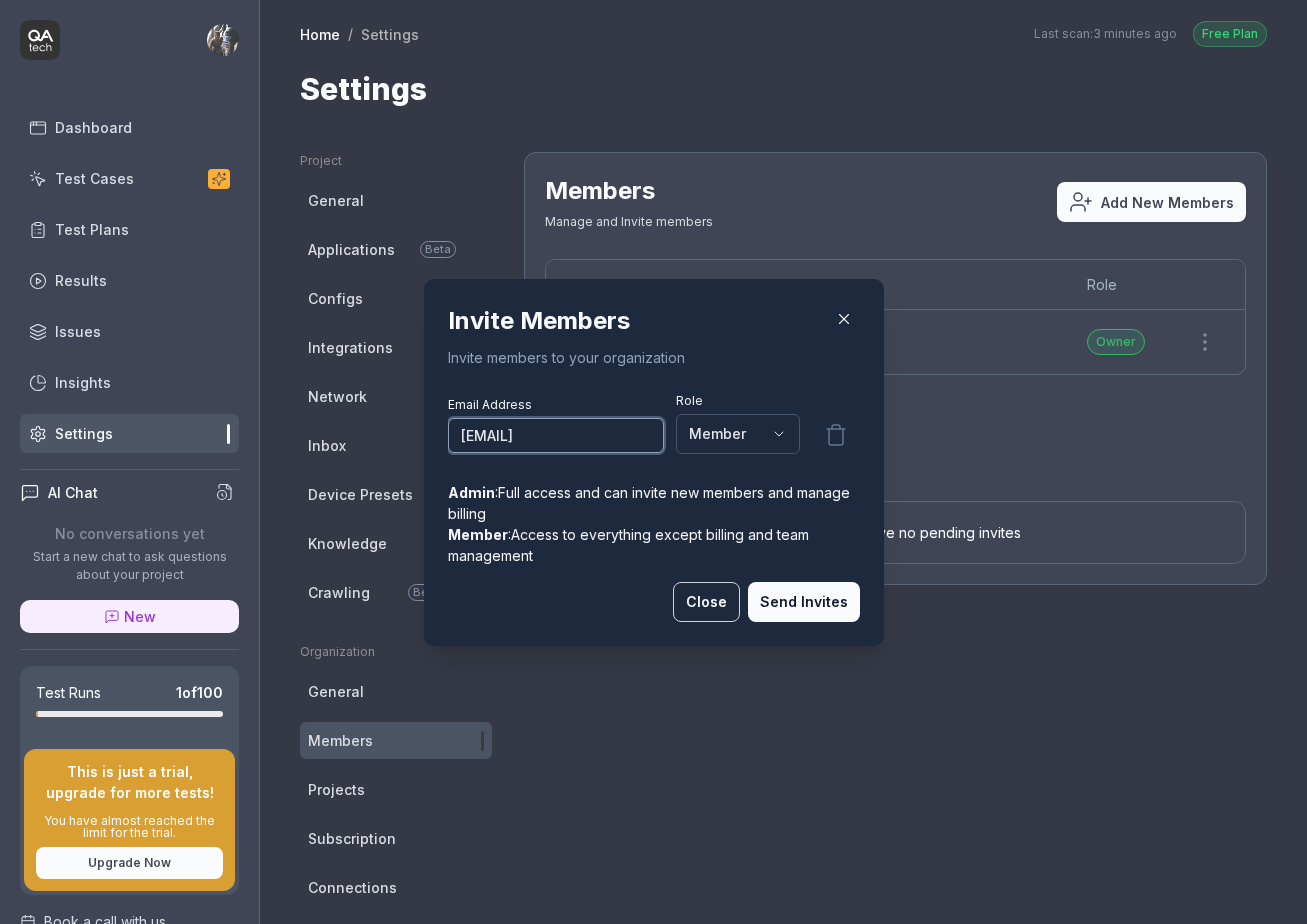 type on "paula@capchase.com" 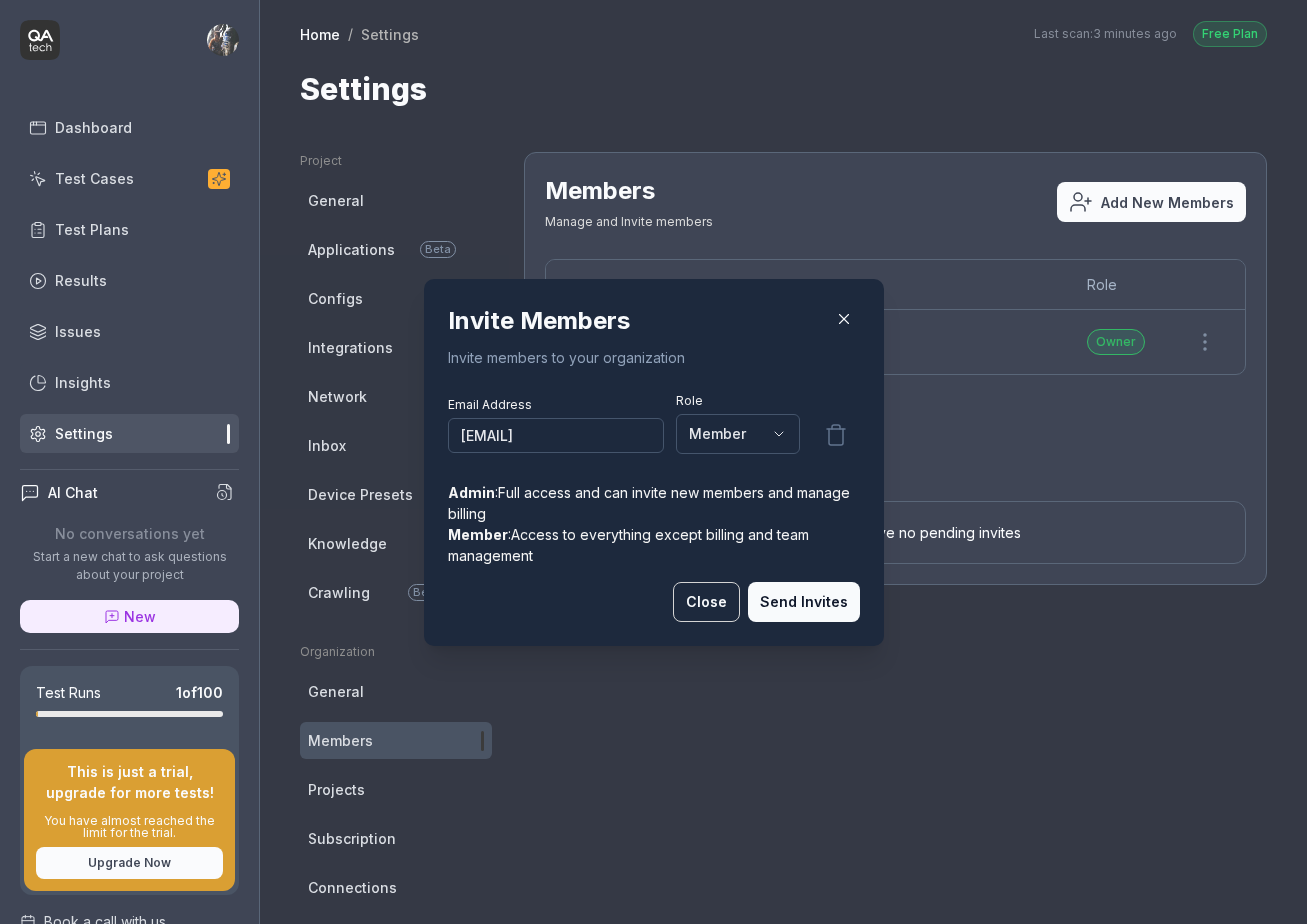 click on "Send Invites" at bounding box center [804, 602] 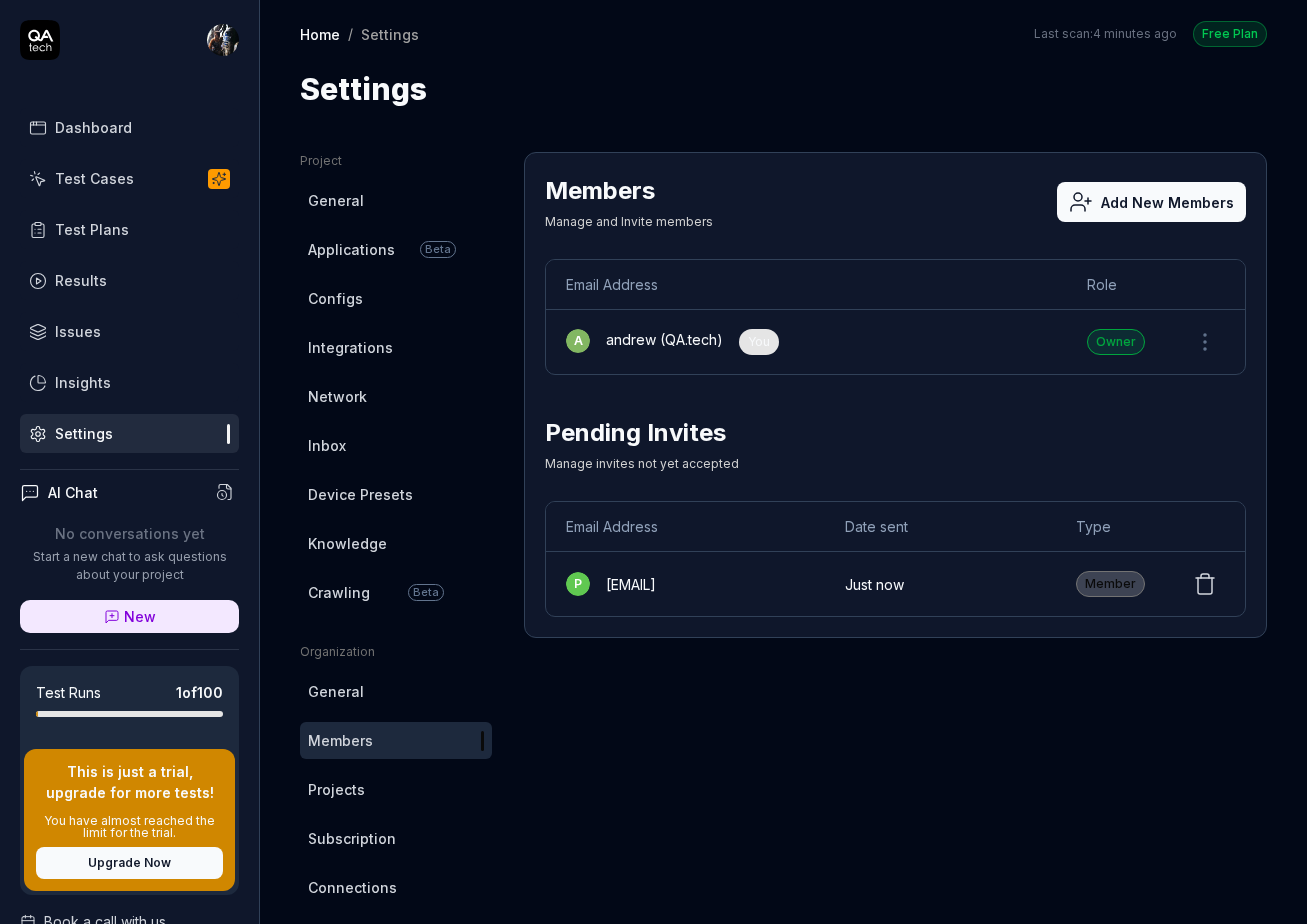 click on "Add New Members" at bounding box center [1151, 202] 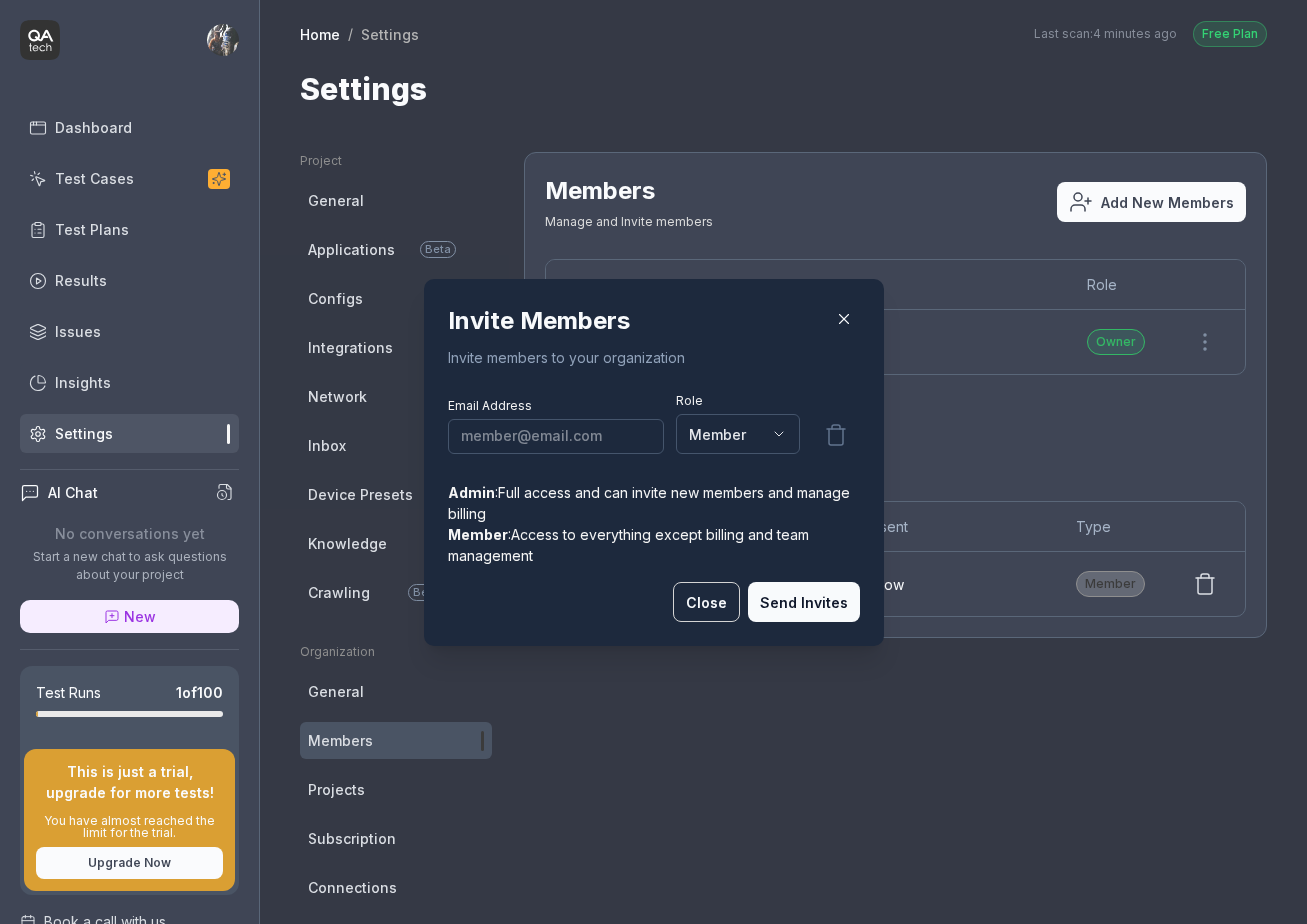 click at bounding box center [556, 435] 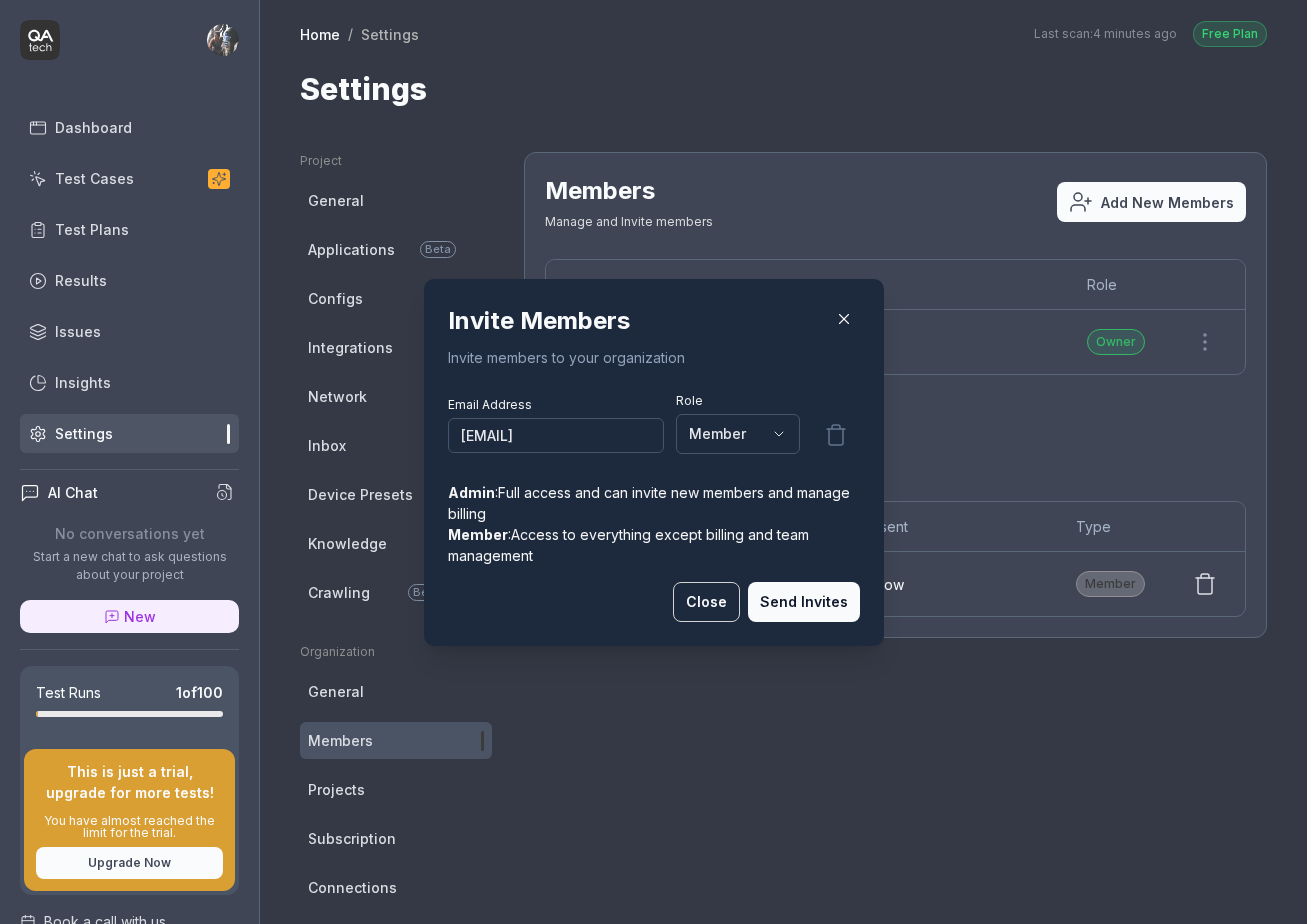 type on "daniel@capchase.com" 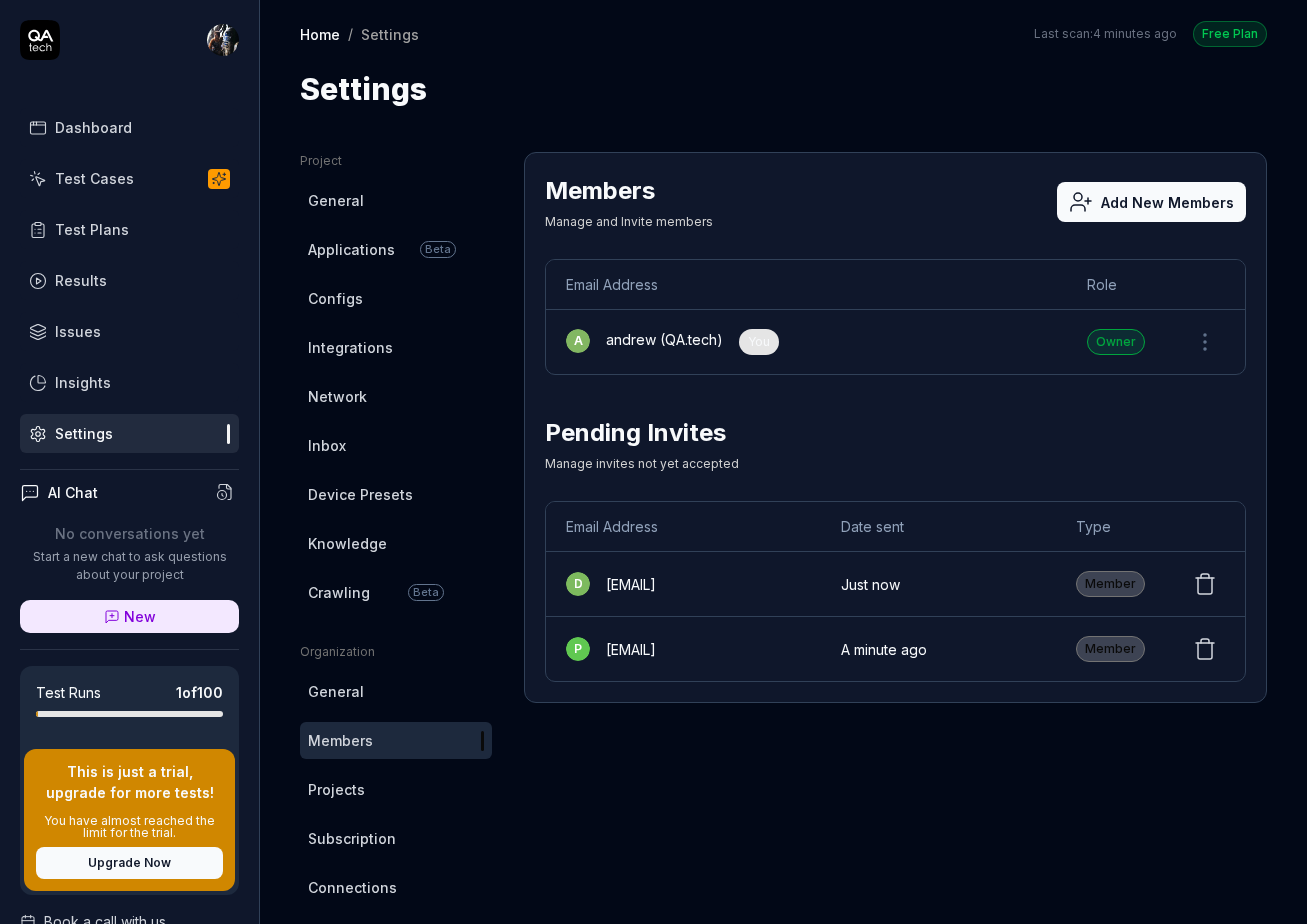 click on "Add New Members" at bounding box center (1151, 202) 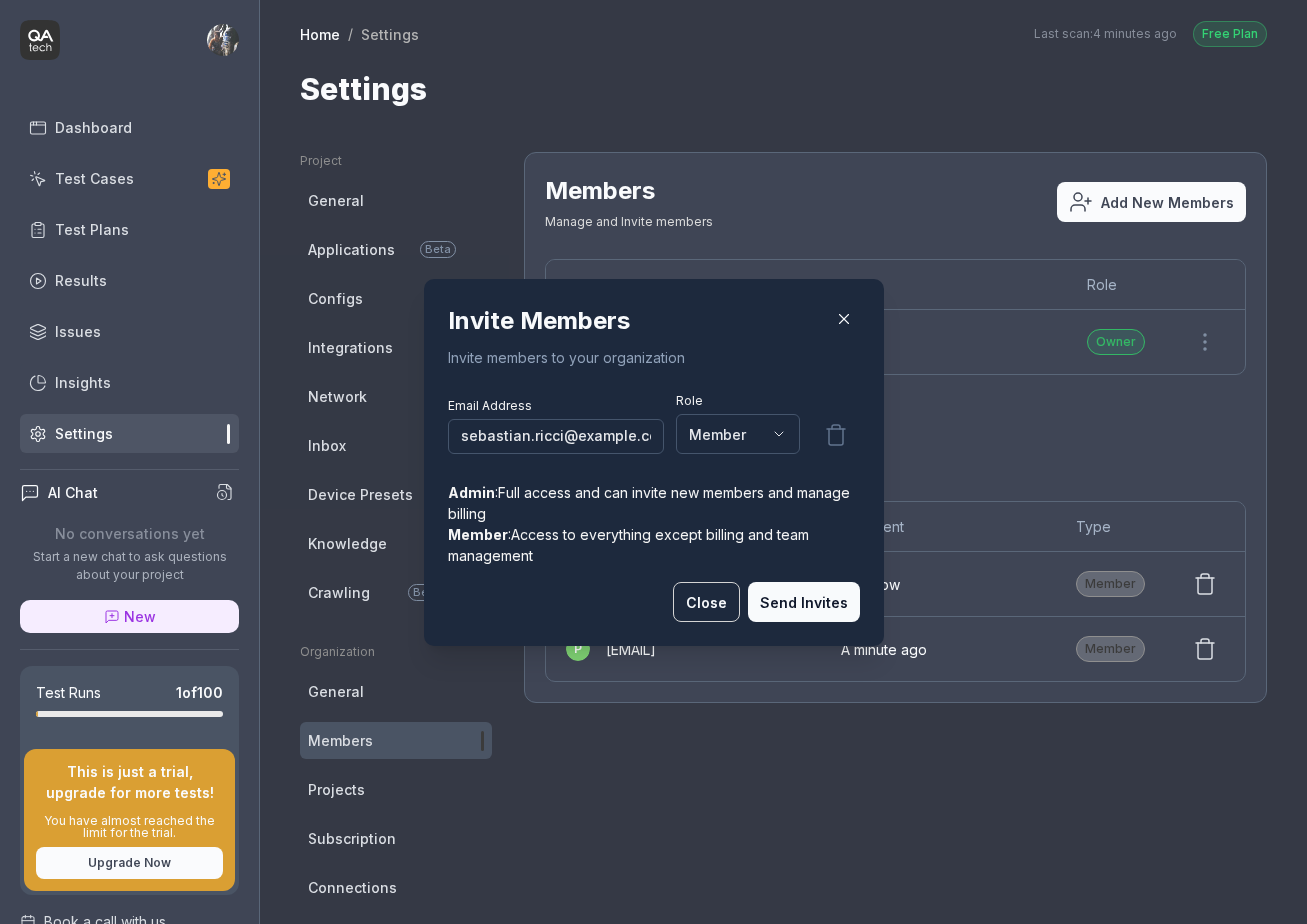 scroll, scrollTop: 0, scrollLeft: 19, axis: horizontal 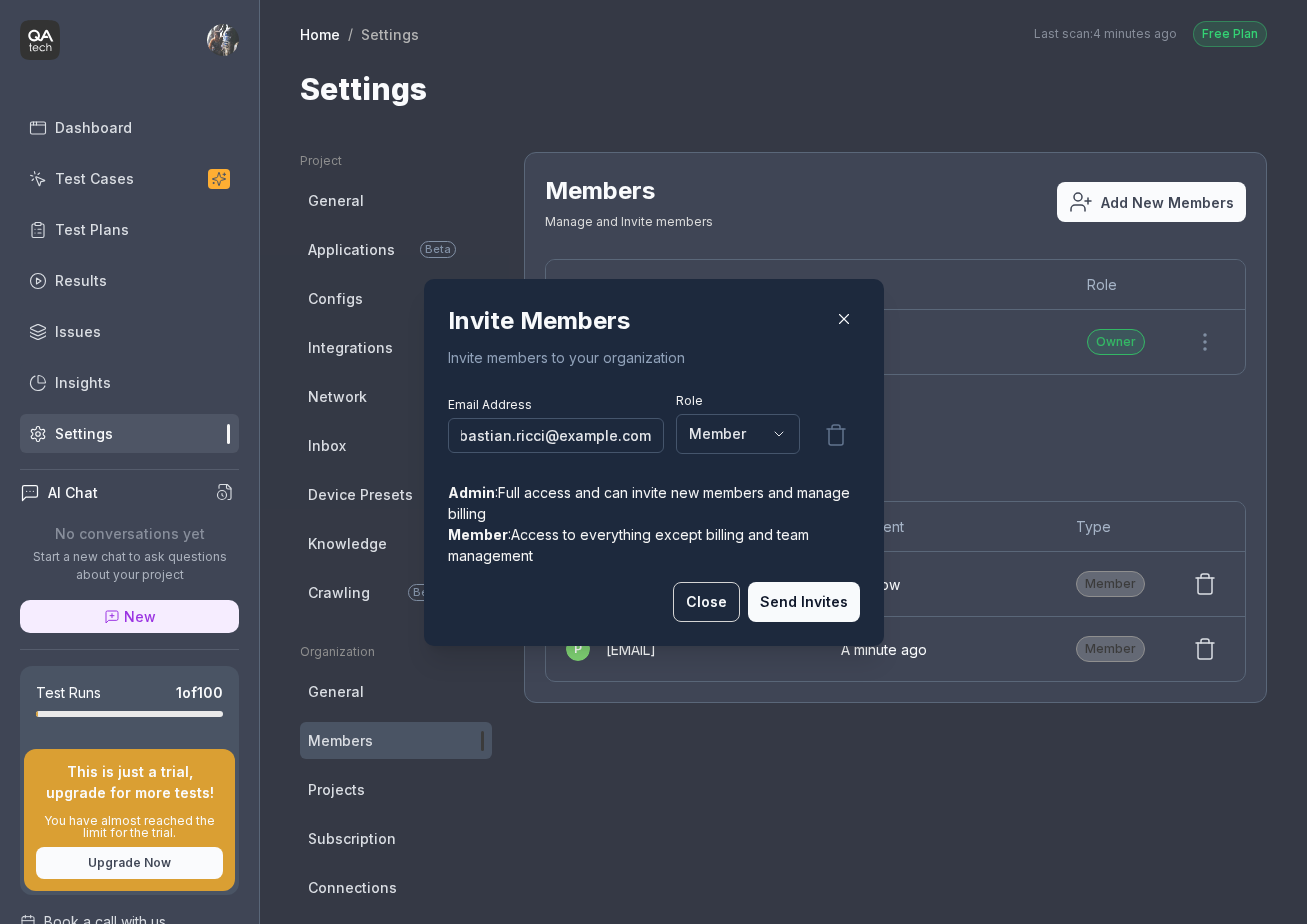 type on "sebastian.ricci@capchase.com" 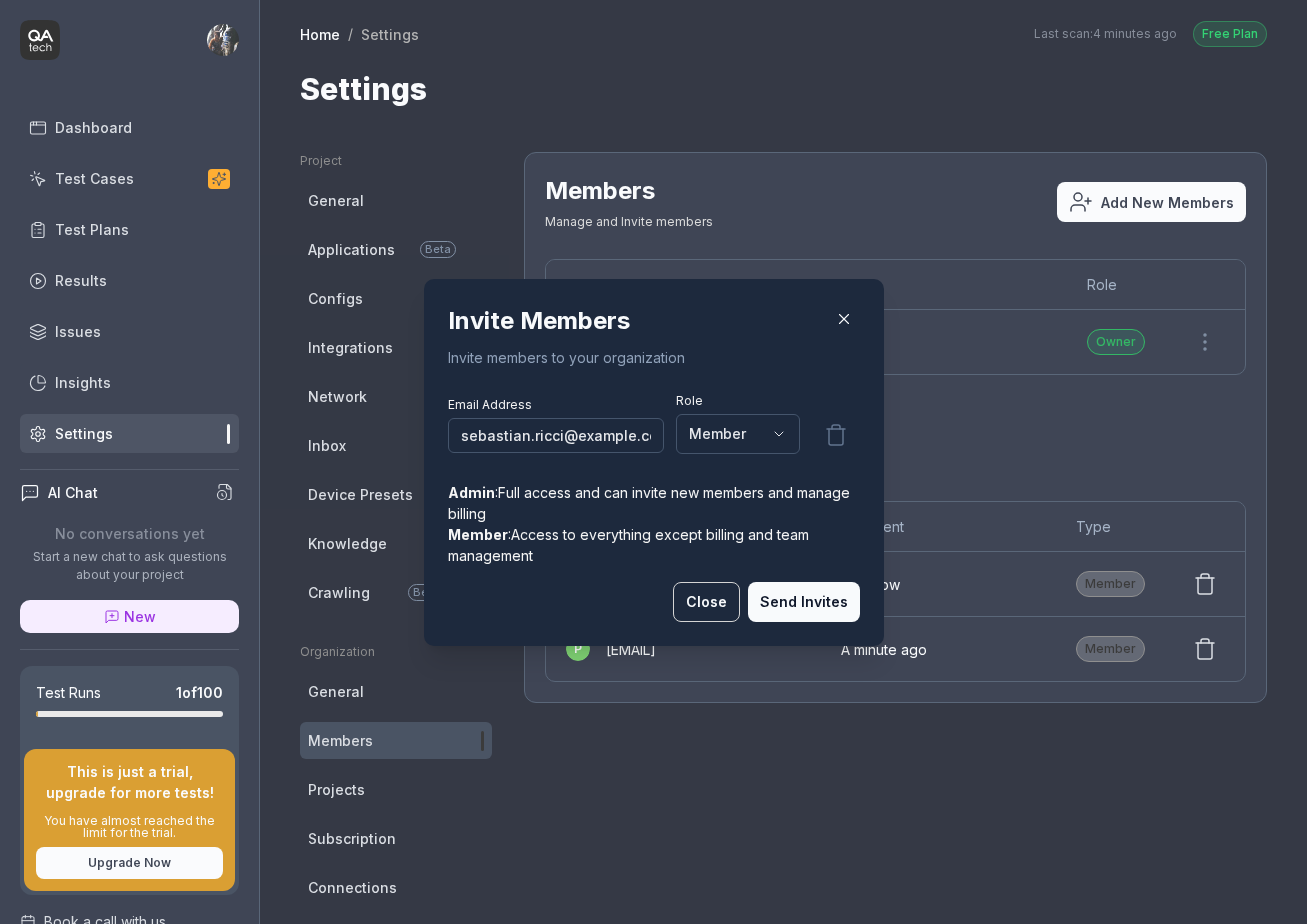 click on "Send Invites" at bounding box center (804, 602) 